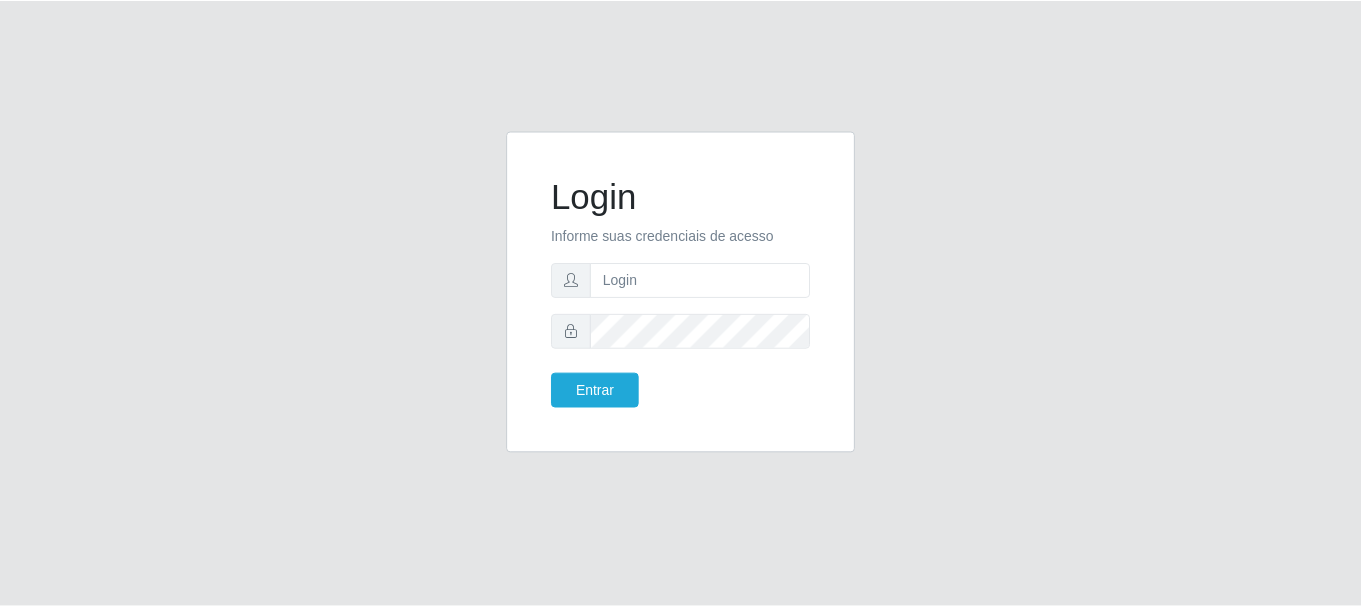 scroll, scrollTop: 0, scrollLeft: 0, axis: both 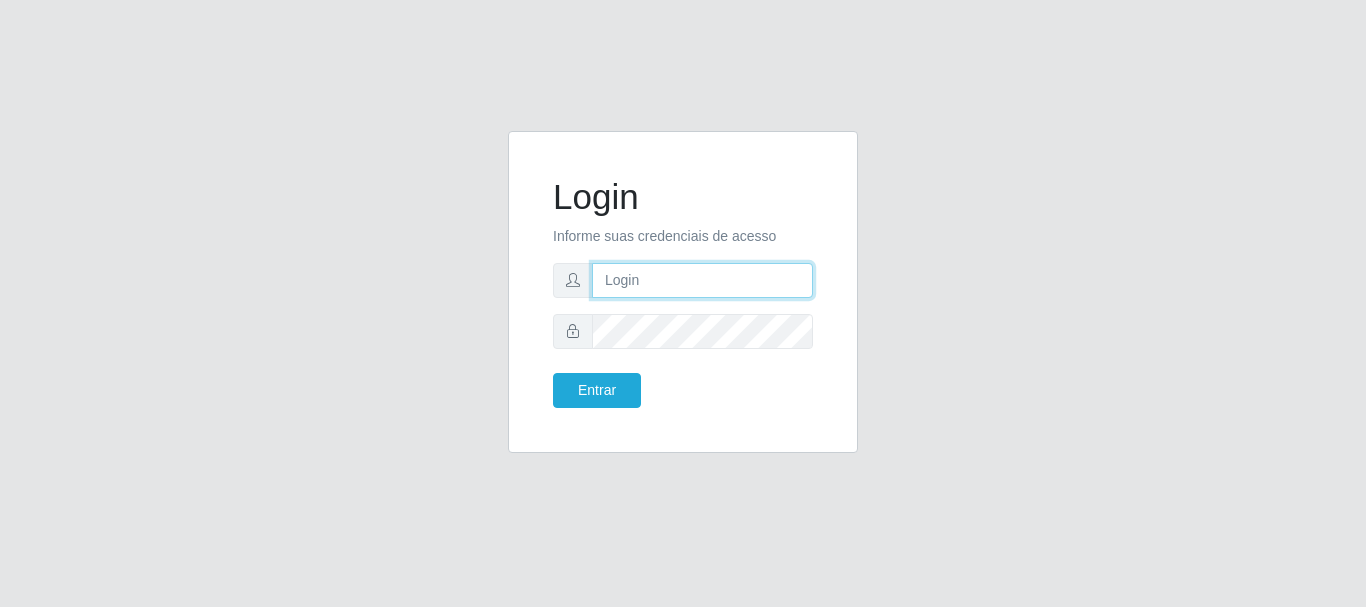 click at bounding box center [702, 280] 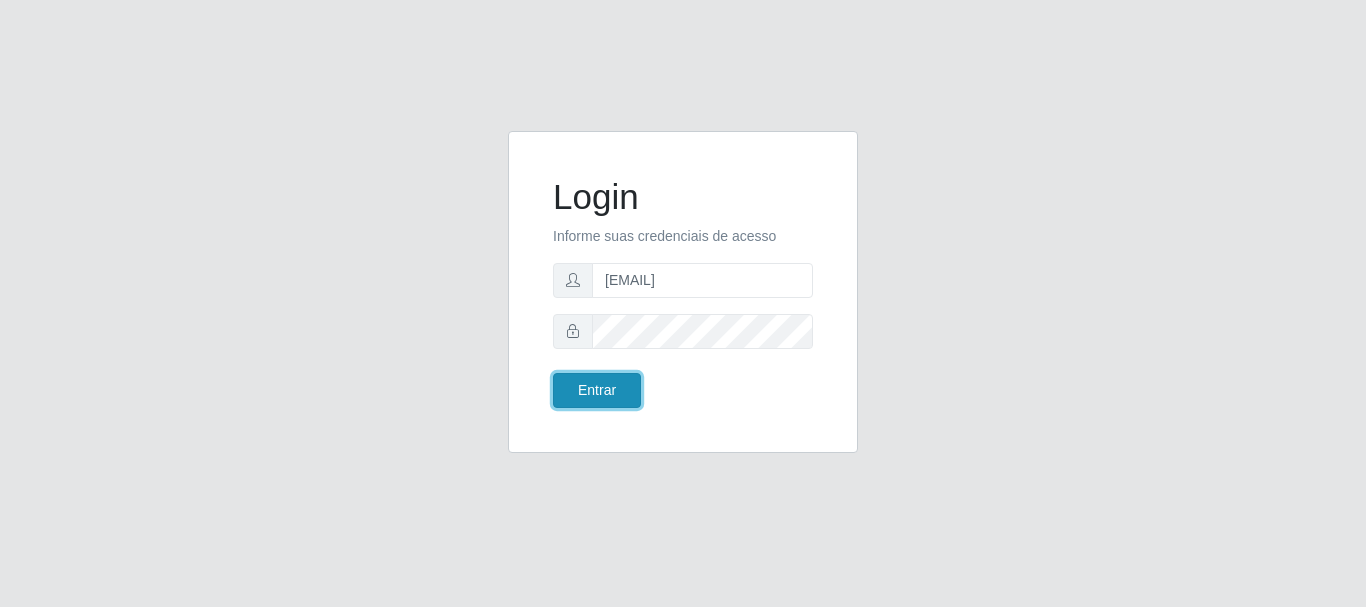 click on "Entrar" at bounding box center [597, 390] 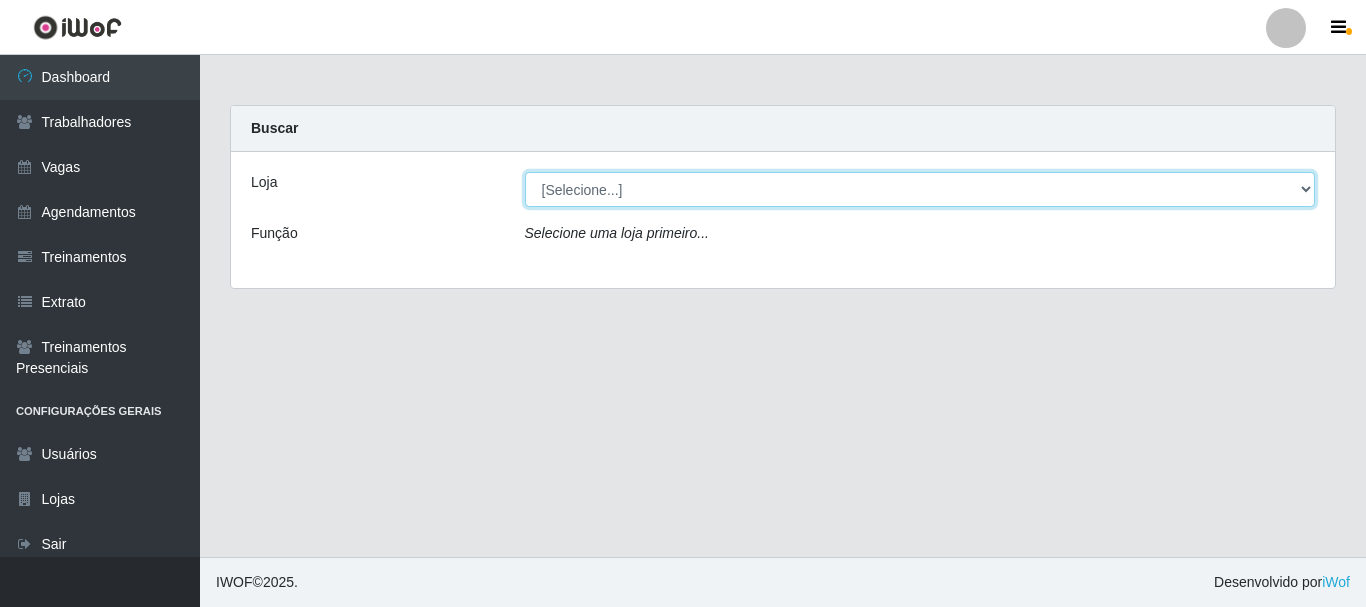 click on "[Selecione...] O Cestão - Geisel" at bounding box center [920, 189] 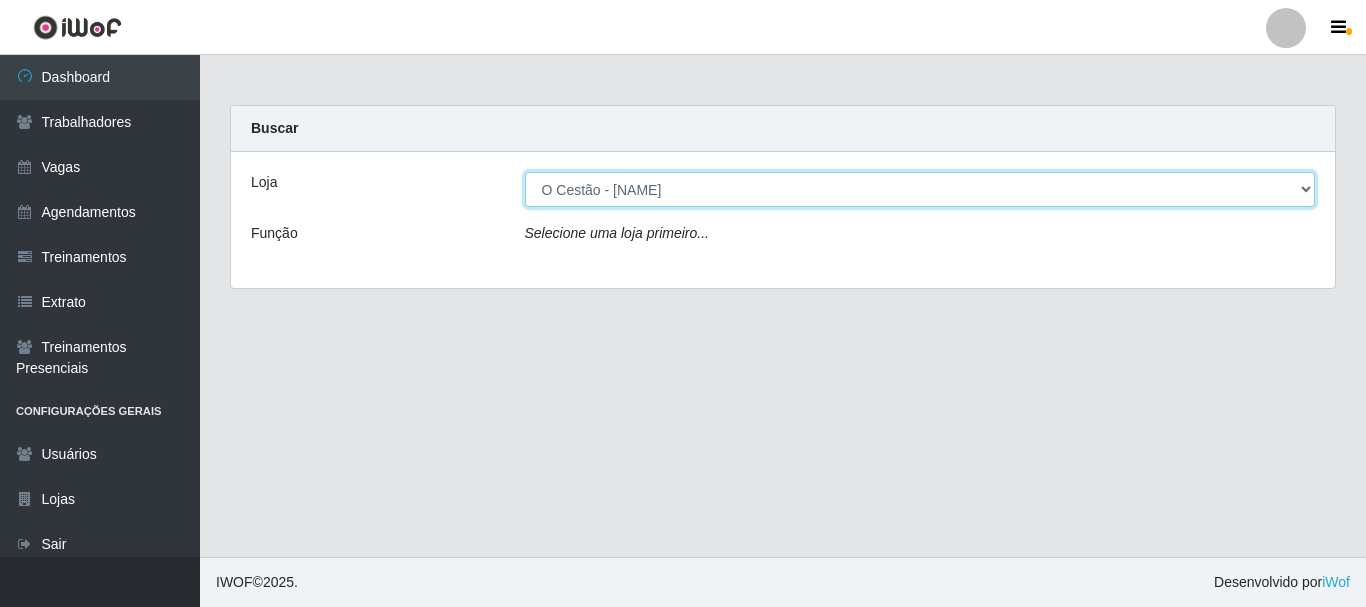 click on "[Selecione...] O Cestão - Geisel" at bounding box center [920, 189] 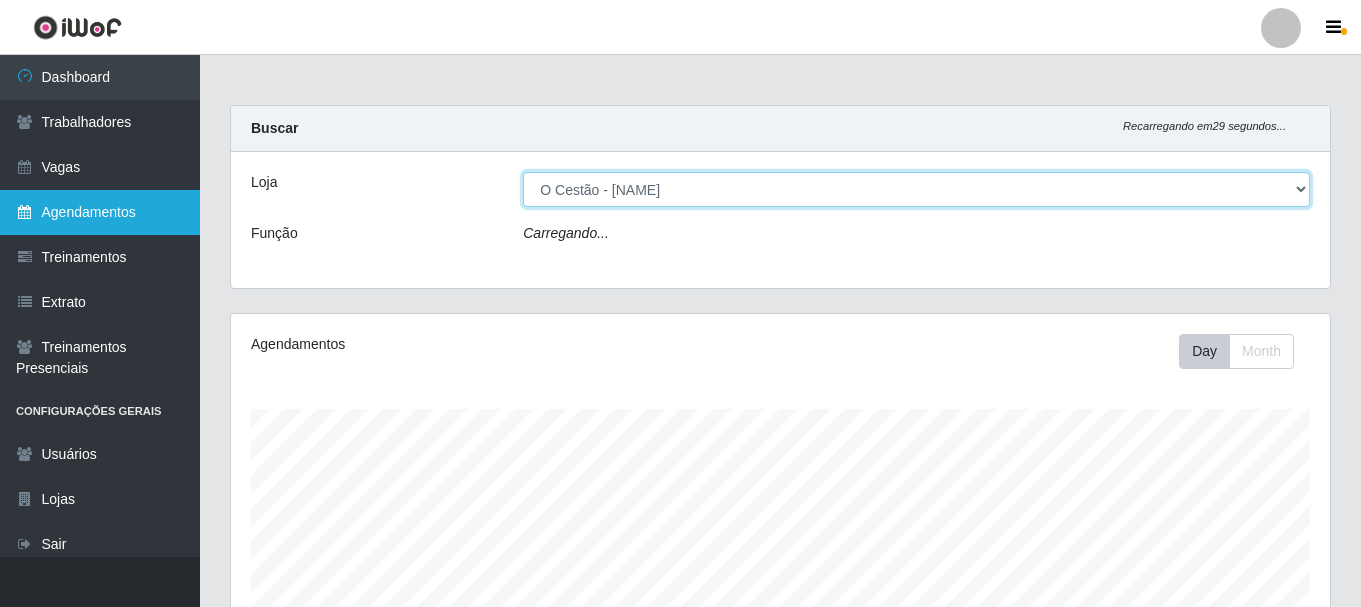 scroll, scrollTop: 999585, scrollLeft: 998901, axis: both 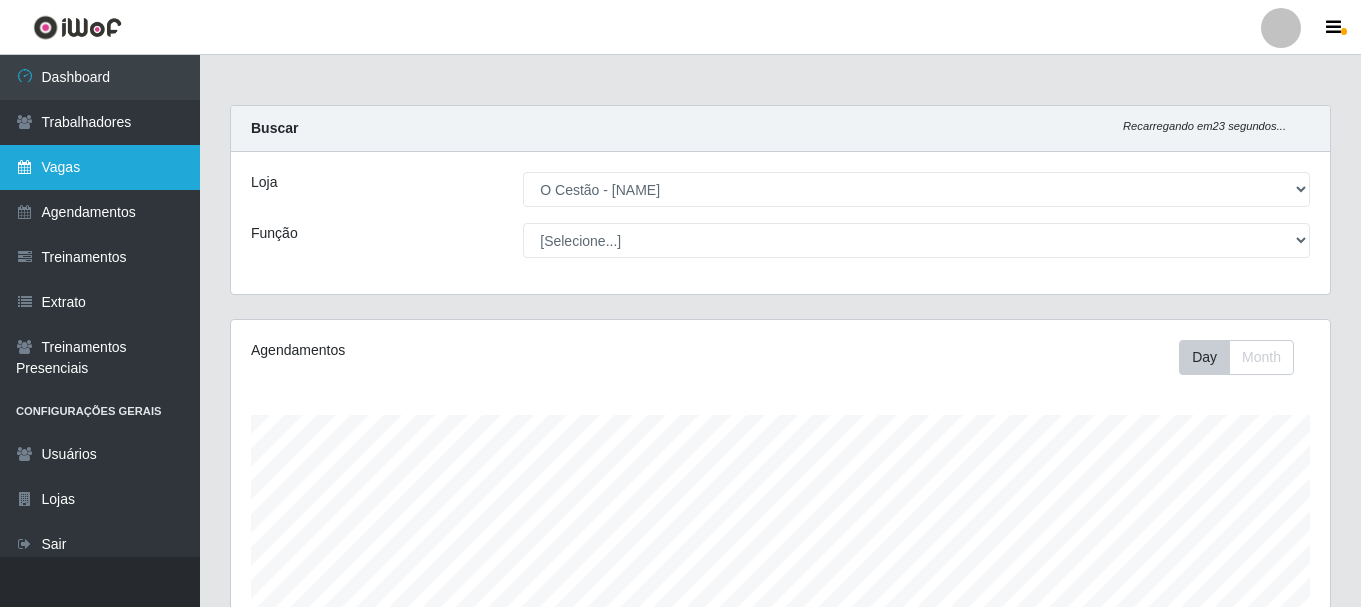 click on "Vagas" at bounding box center (100, 167) 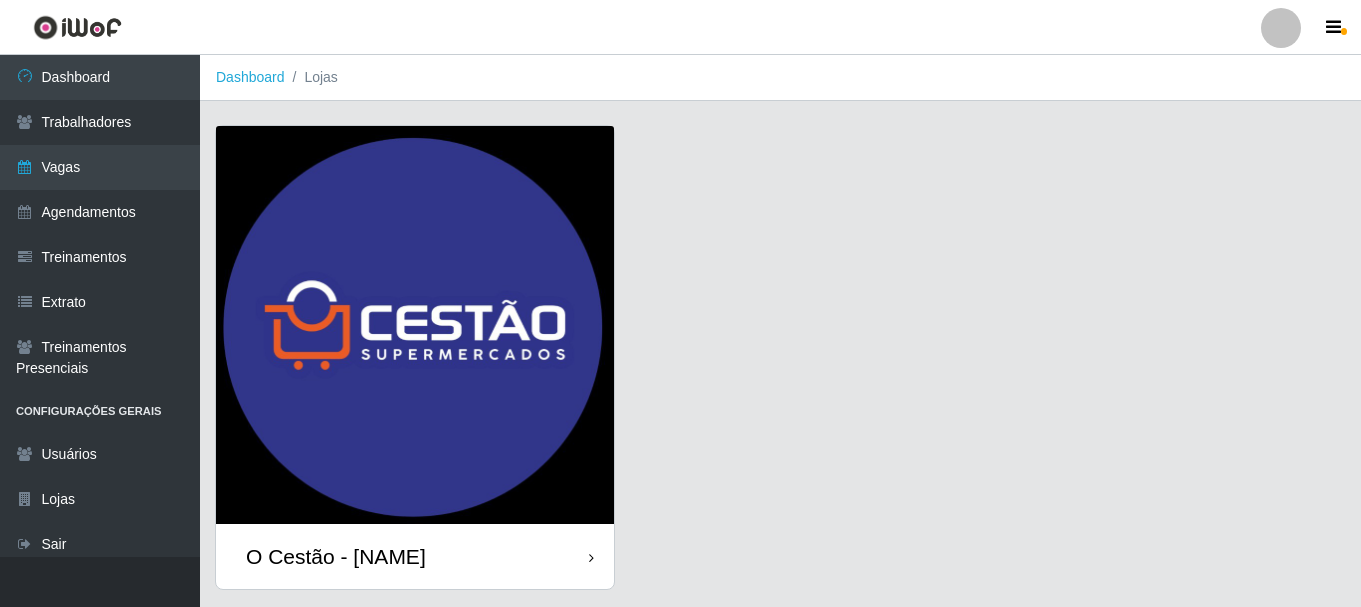 click on "O Cestão - [NAME]" at bounding box center [415, 556] 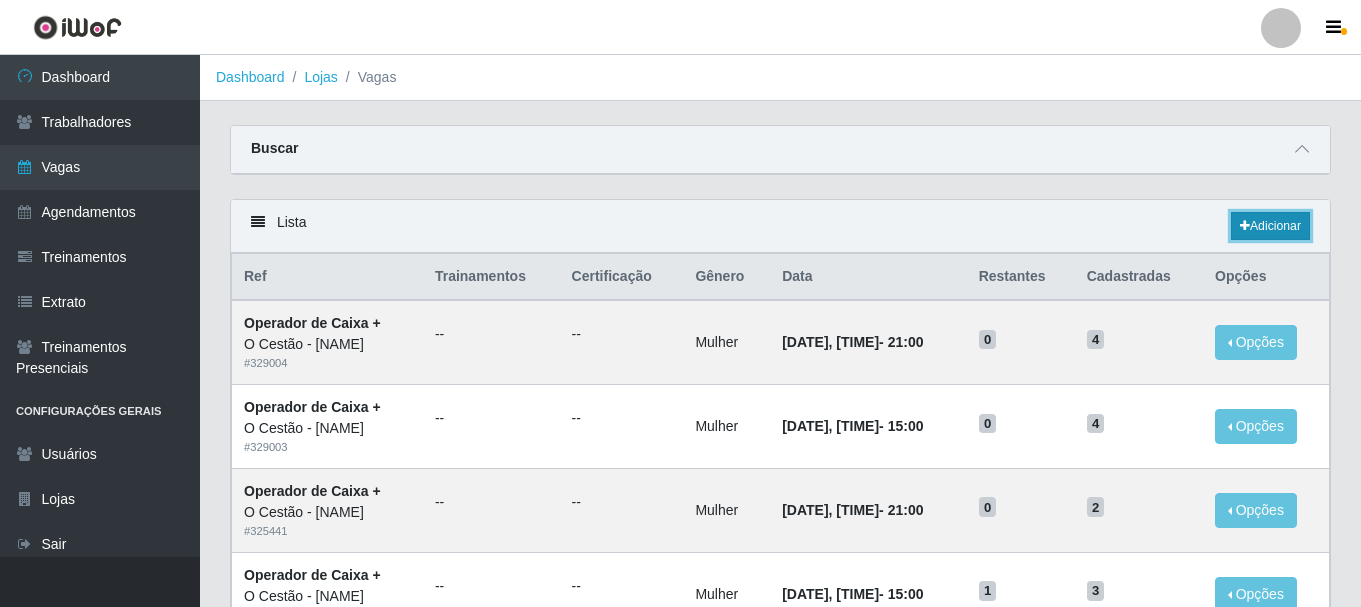 click on "Adicionar" at bounding box center (1270, 226) 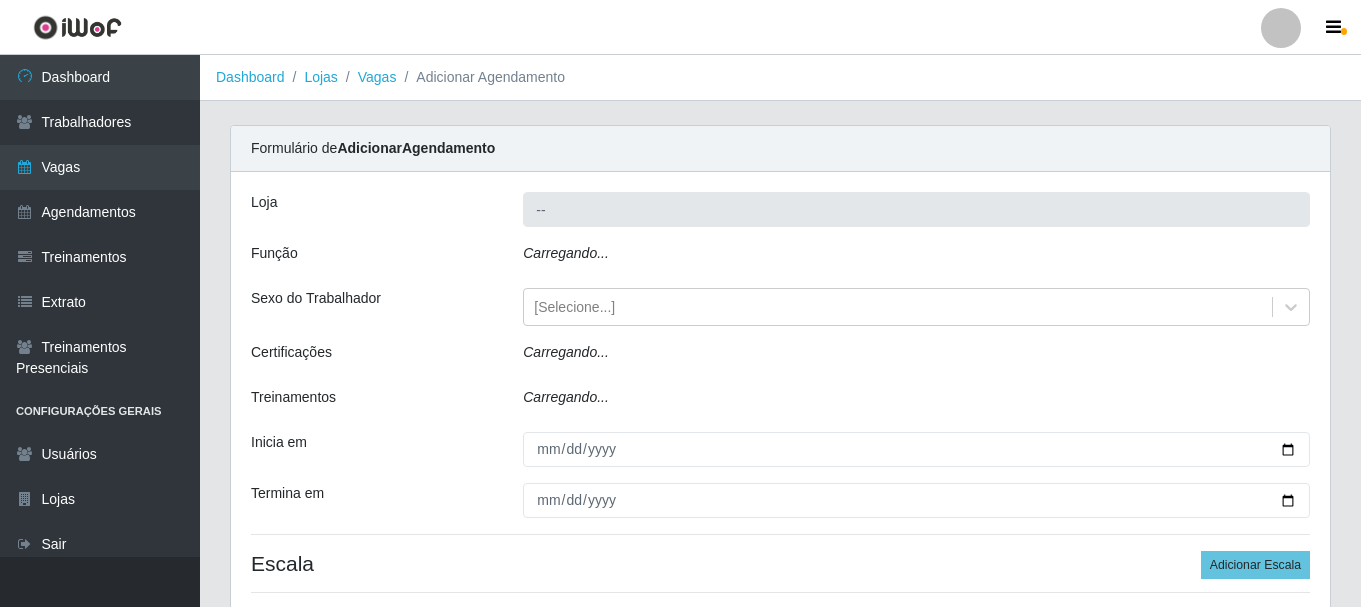 type on "O Cestão - [NAME]" 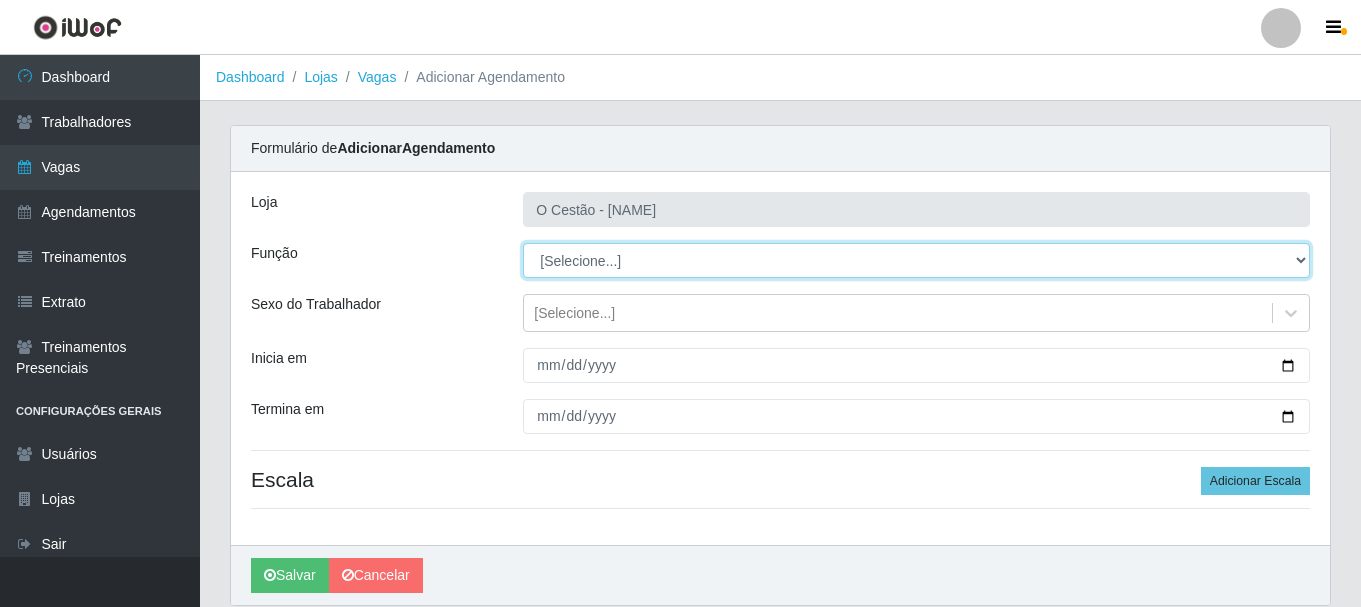 click on "[Selecione...] ASG ASG + ASG ++ Auxiliar de Estoque Auxiliar de Estoque + Auxiliar de Estoque ++ Balconista Balconista + Balconista ++ Balconista de Frios Balconista de Frios + Balconista de Frios ++ Balconista de Padaria  Balconista de Padaria + Balconista de Padaria ++ Embalador Embalador + Embalador ++ Operador de Caixa Operador de Caixa + Operador de Caixa ++ Repositor  Repositor + Repositor ++" at bounding box center [916, 260] 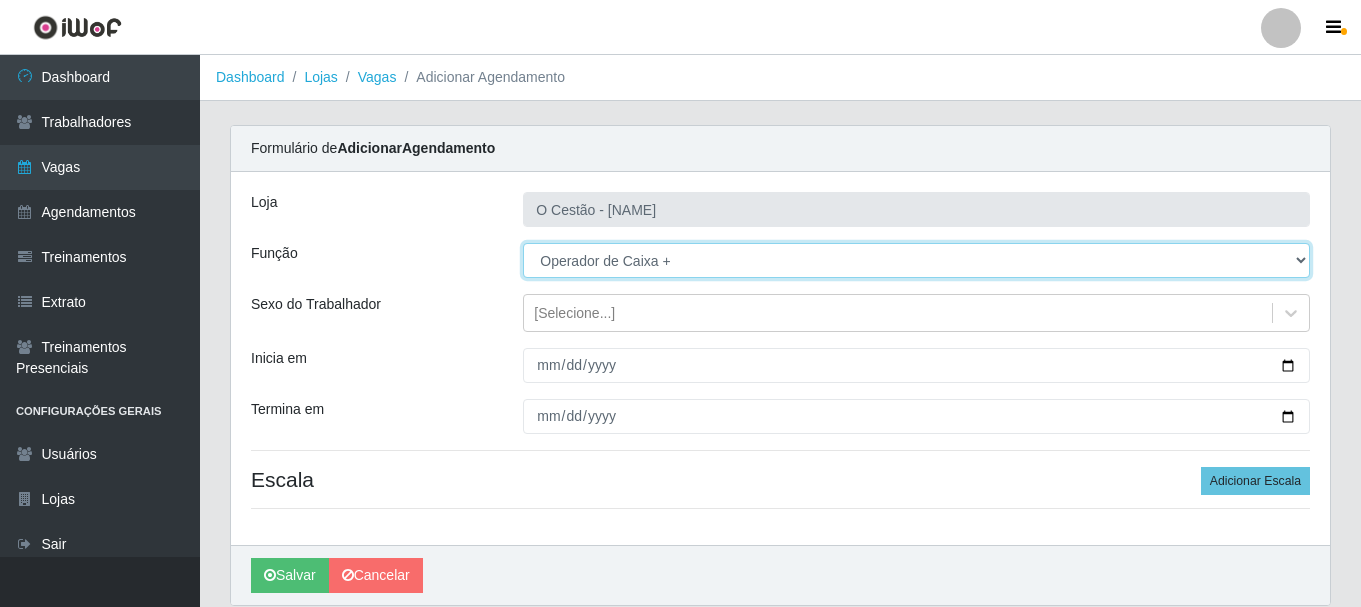 click on "[Selecione...] ASG ASG + ASG ++ Auxiliar de Estoque Auxiliar de Estoque + Auxiliar de Estoque ++ Balconista Balconista + Balconista ++ Balconista de Frios Balconista de Frios + Balconista de Frios ++ Balconista de Padaria  Balconista de Padaria + Balconista de Padaria ++ Embalador Embalador + Embalador ++ Operador de Caixa Operador de Caixa + Operador de Caixa ++ Repositor  Repositor + Repositor ++" at bounding box center [916, 260] 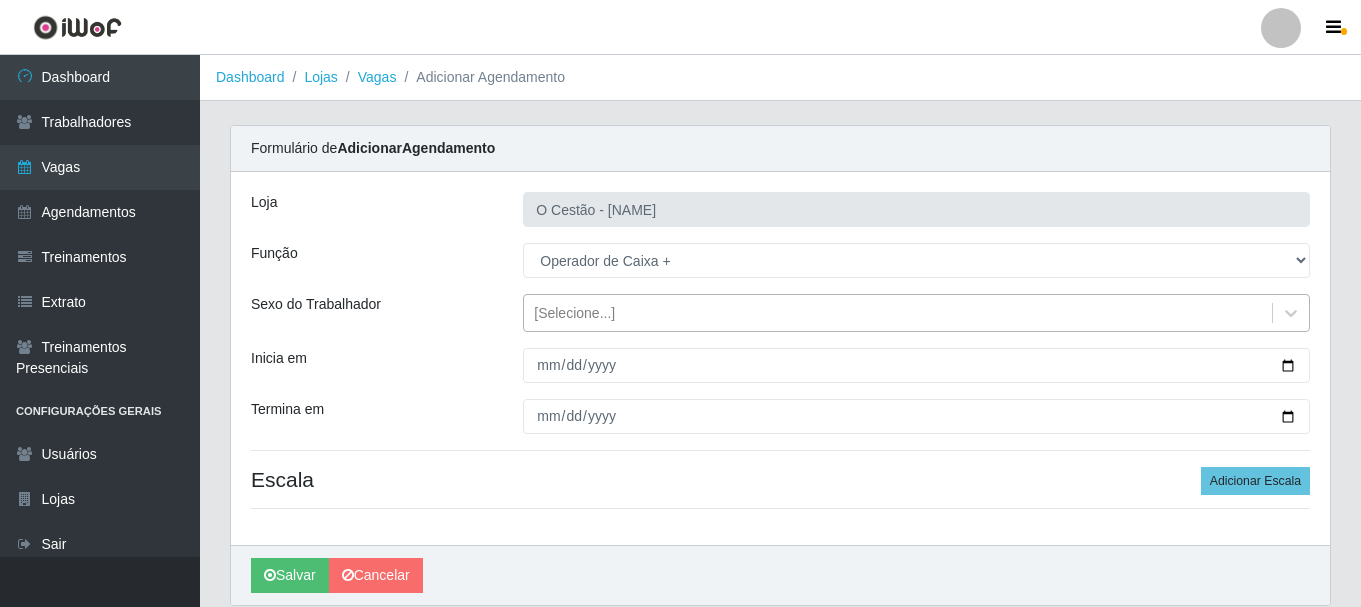 click on "[Selecione...]" at bounding box center (574, 313) 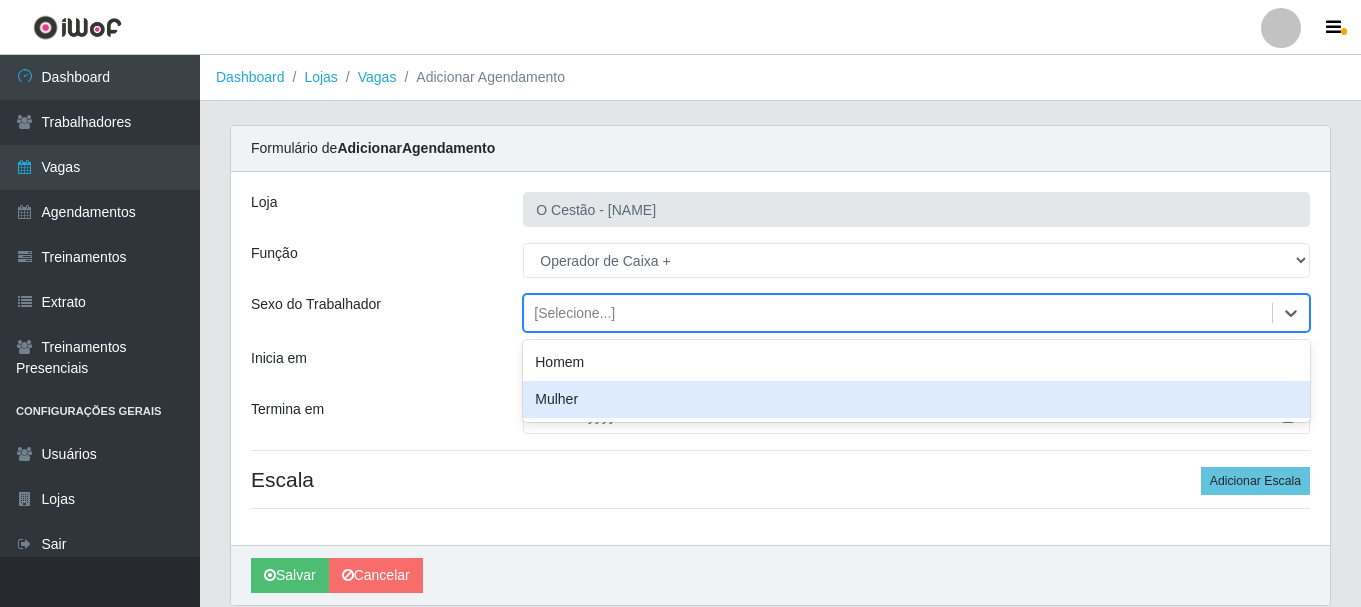 click on "Mulher" at bounding box center [916, 399] 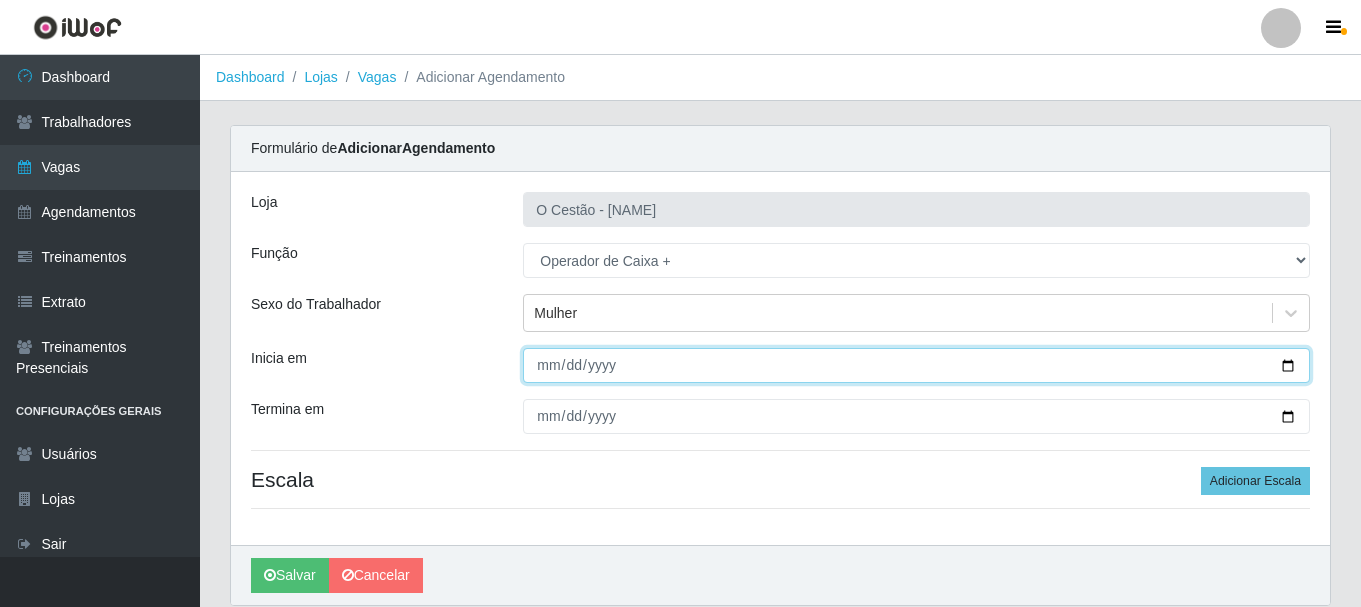 click on "Inicia em" at bounding box center (916, 365) 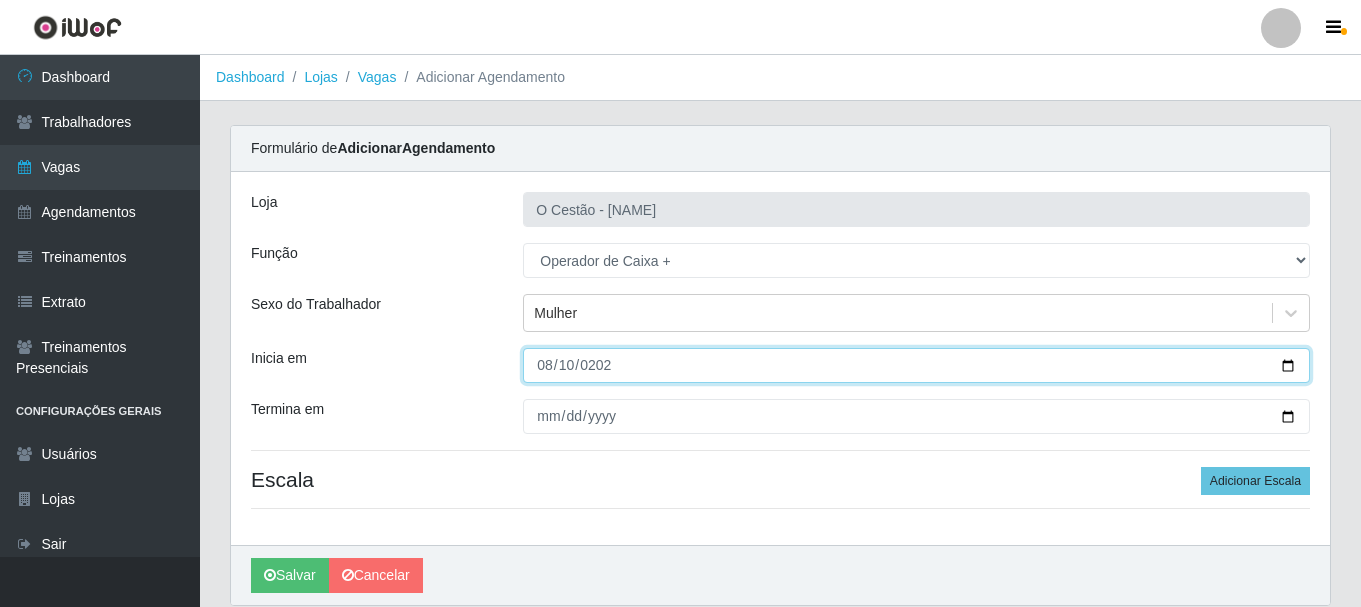 type on "2025-08-10" 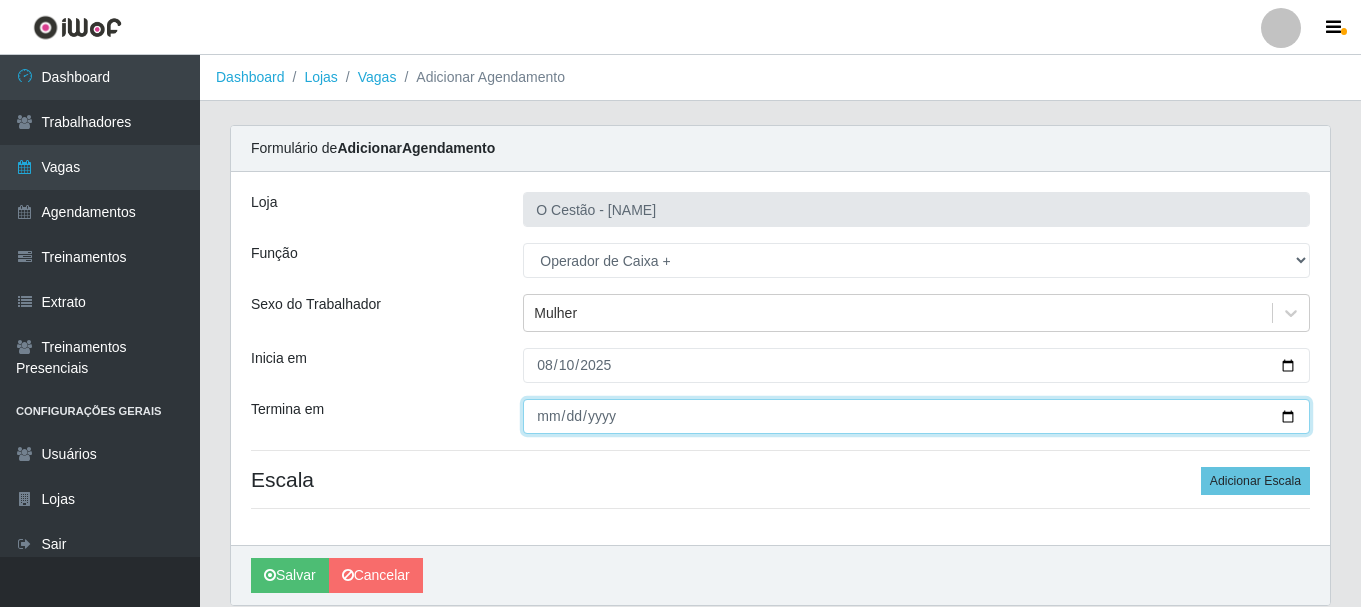 click on "Termina em" at bounding box center (916, 416) 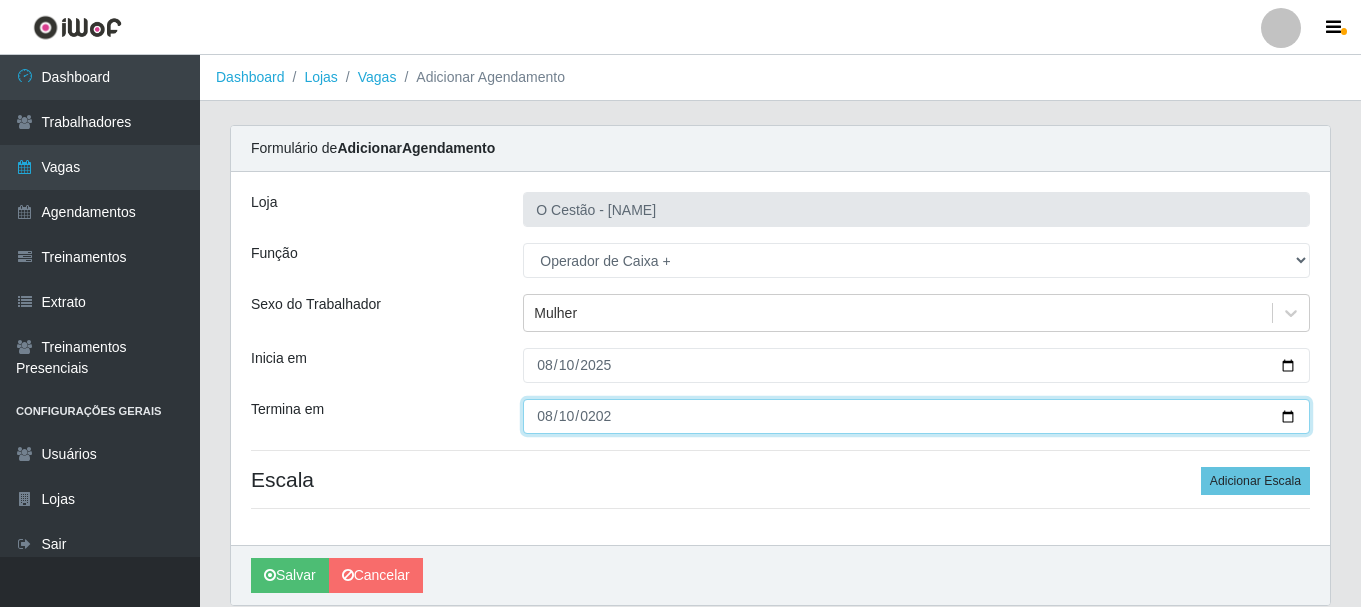 type on "2025-08-10" 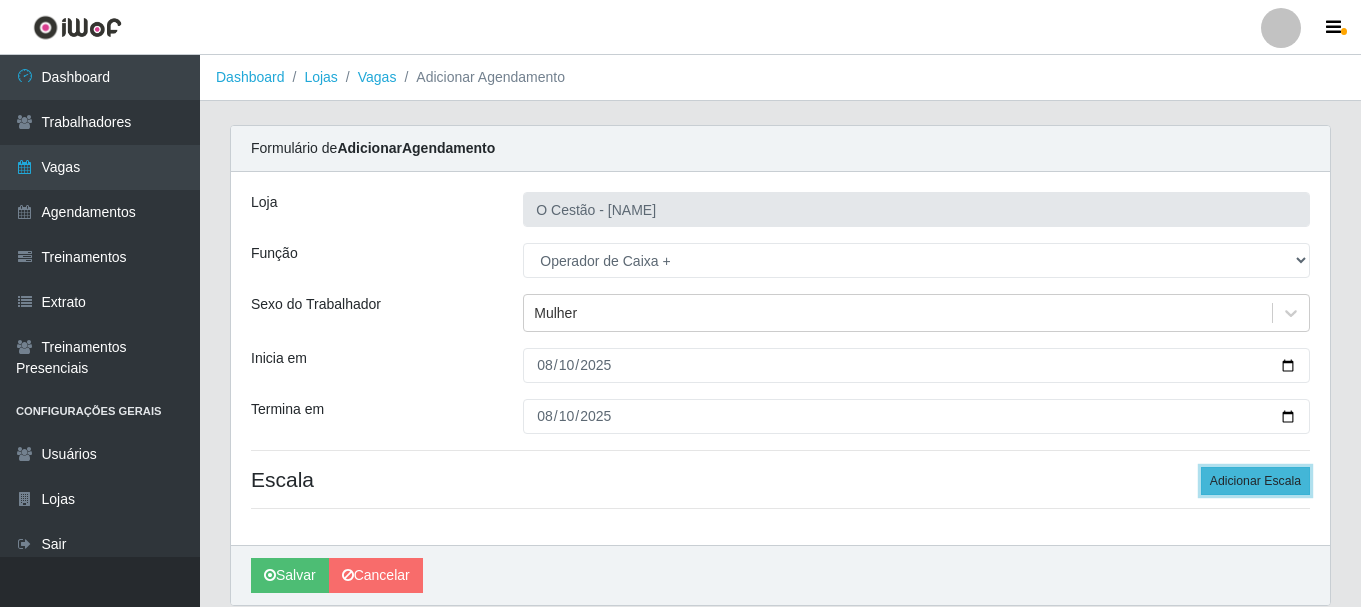 click on "Adicionar Escala" at bounding box center [1255, 481] 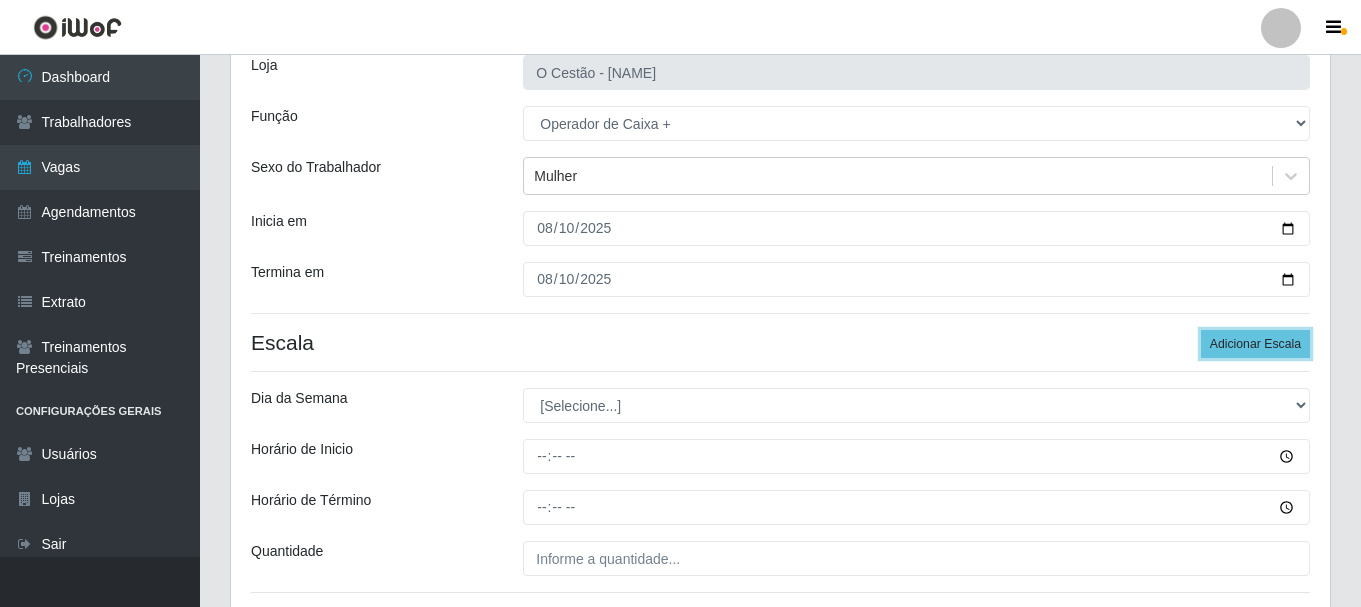 scroll, scrollTop: 200, scrollLeft: 0, axis: vertical 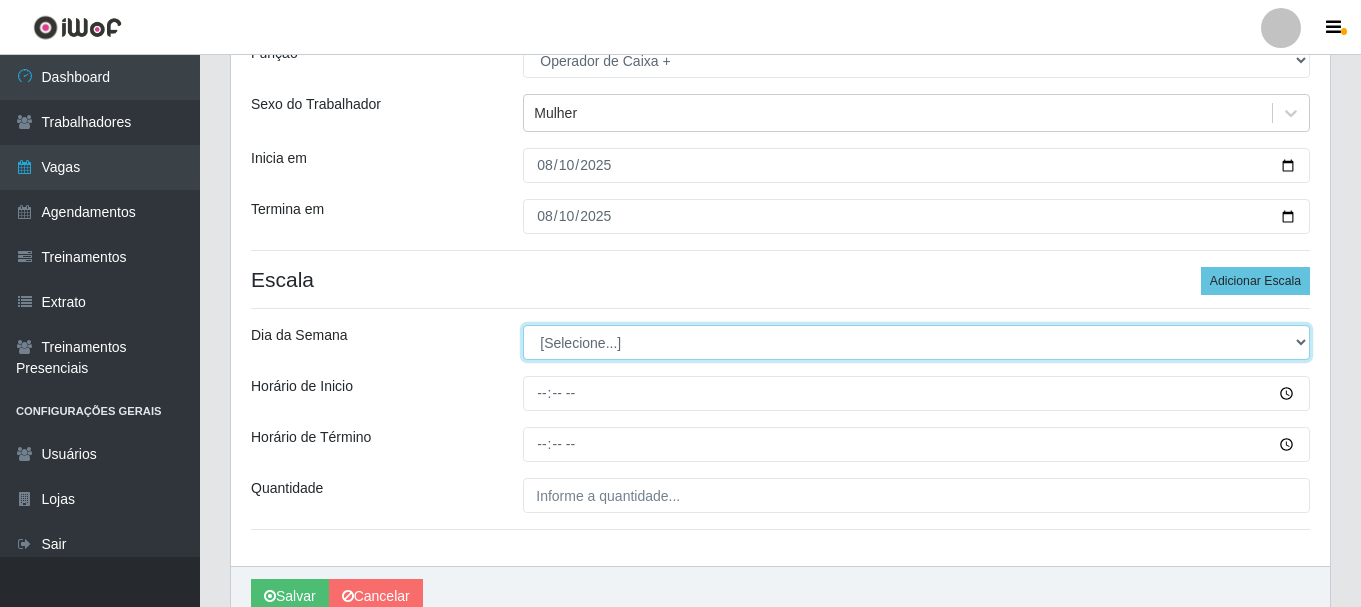 click on "[Selecione...] Segunda Terça Quarta Quinta Sexta Sábado Domingo" at bounding box center [916, 342] 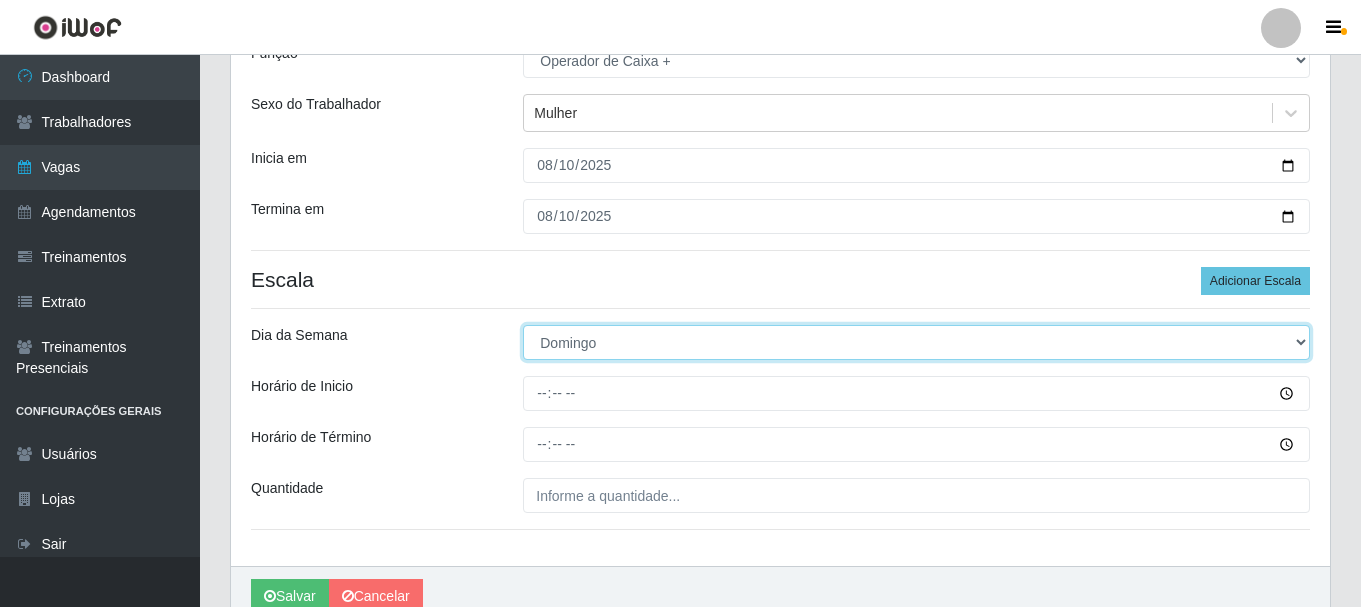 click on "[Selecione...] Segunda Terça Quarta Quinta Sexta Sábado Domingo" at bounding box center [916, 342] 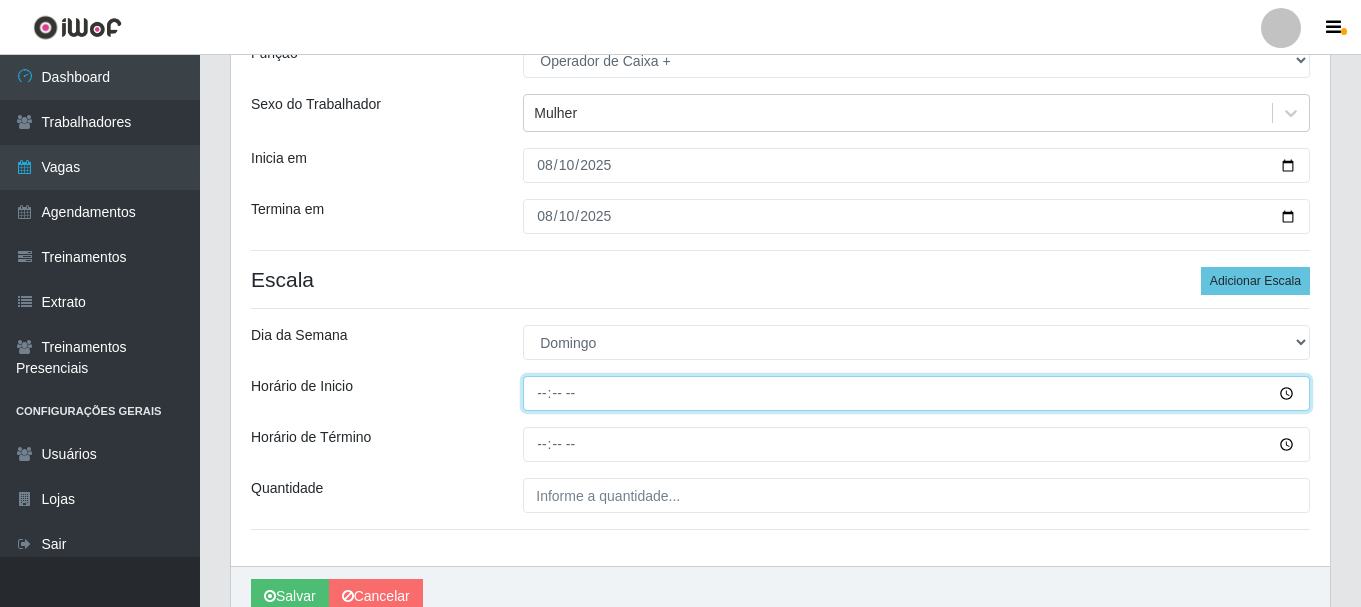 click on "Horário de Inicio" at bounding box center [916, 393] 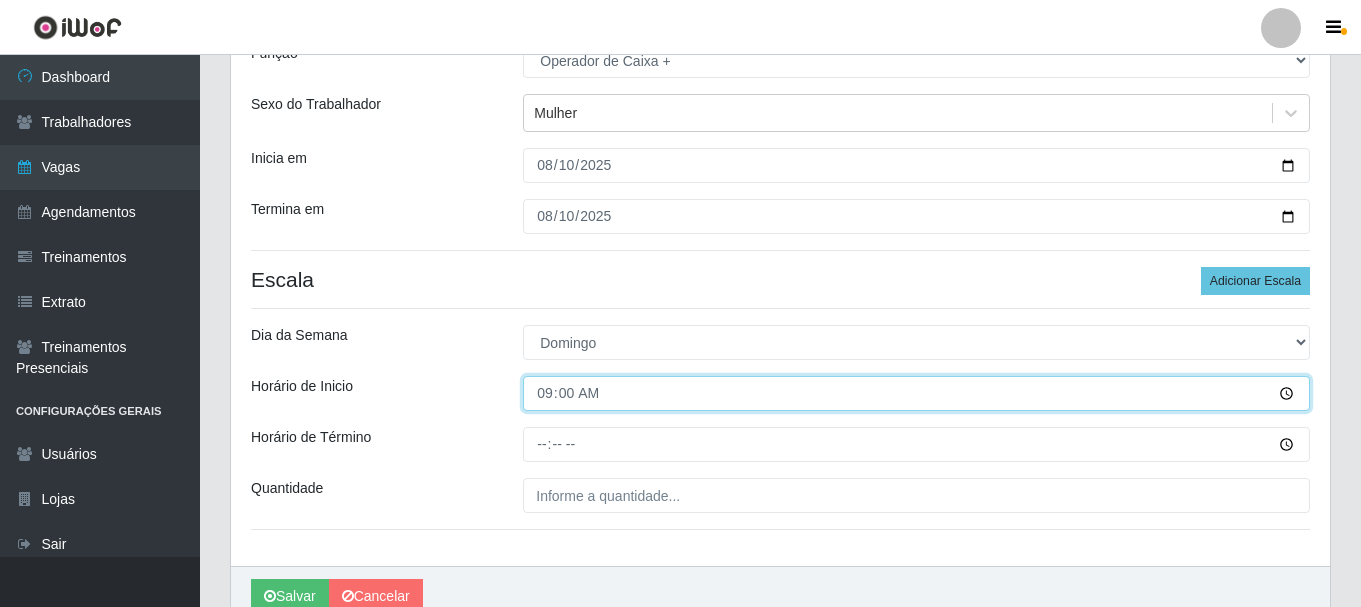 click on "Salvar" at bounding box center (290, 596) 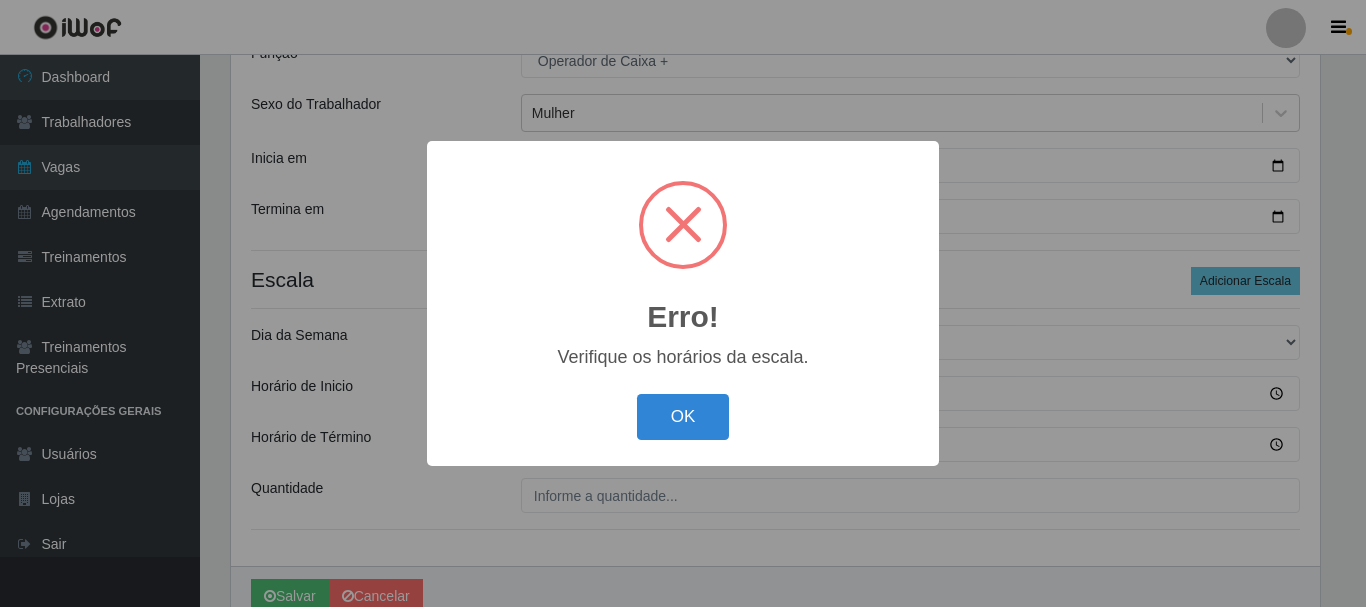 type 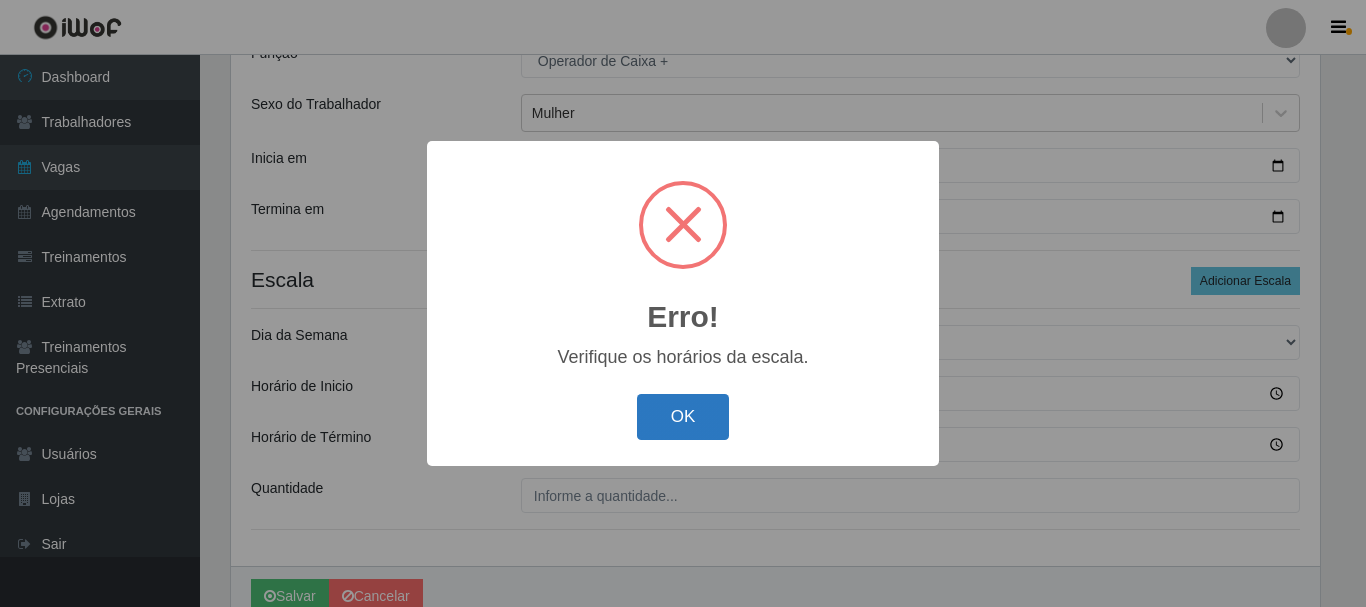 drag, startPoint x: 703, startPoint y: 390, endPoint x: 703, endPoint y: 405, distance: 15 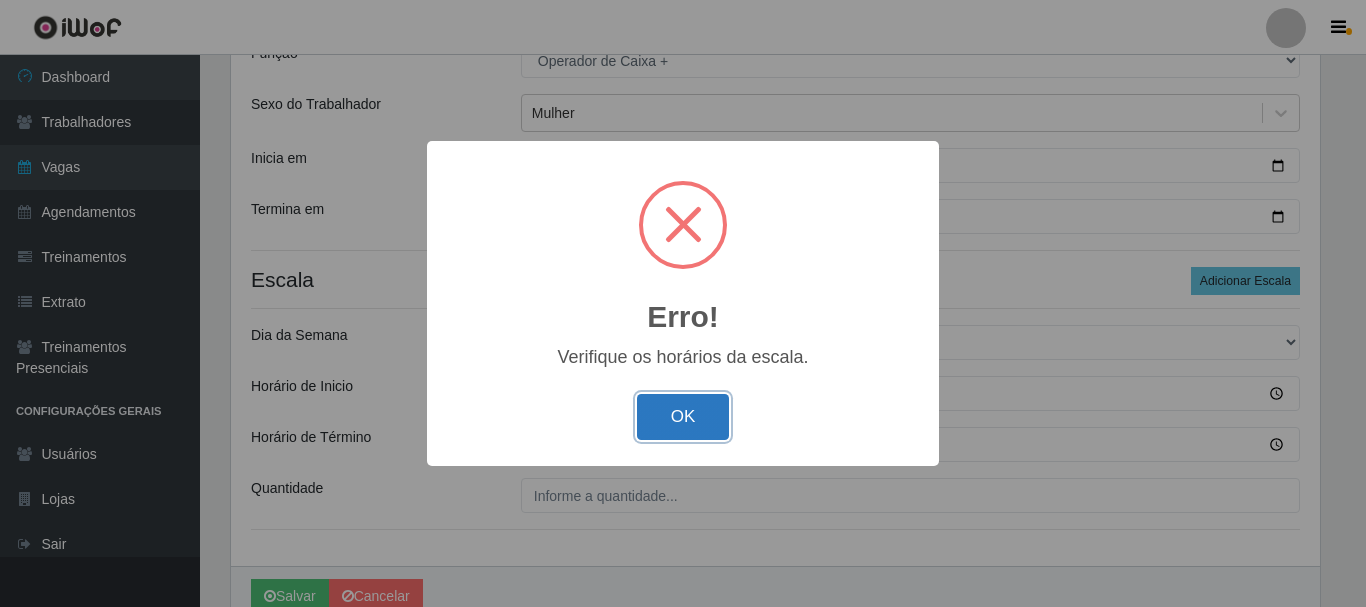 click on "OK" at bounding box center [683, 417] 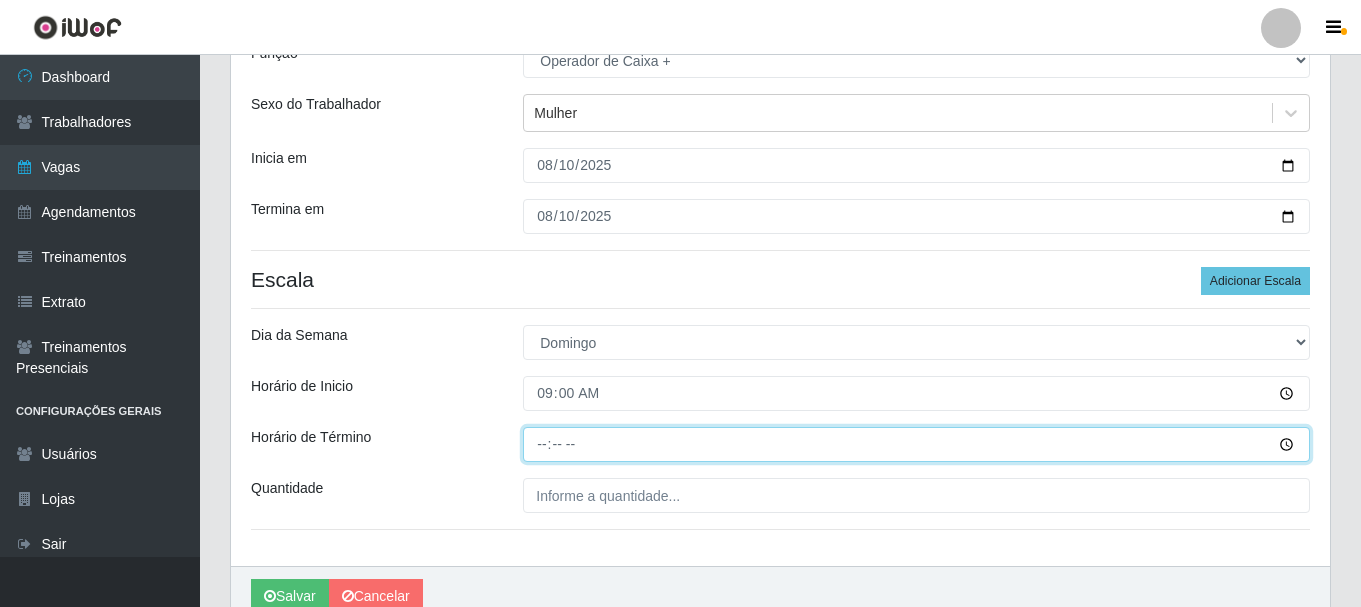 click on "Horário de Término" at bounding box center (916, 444) 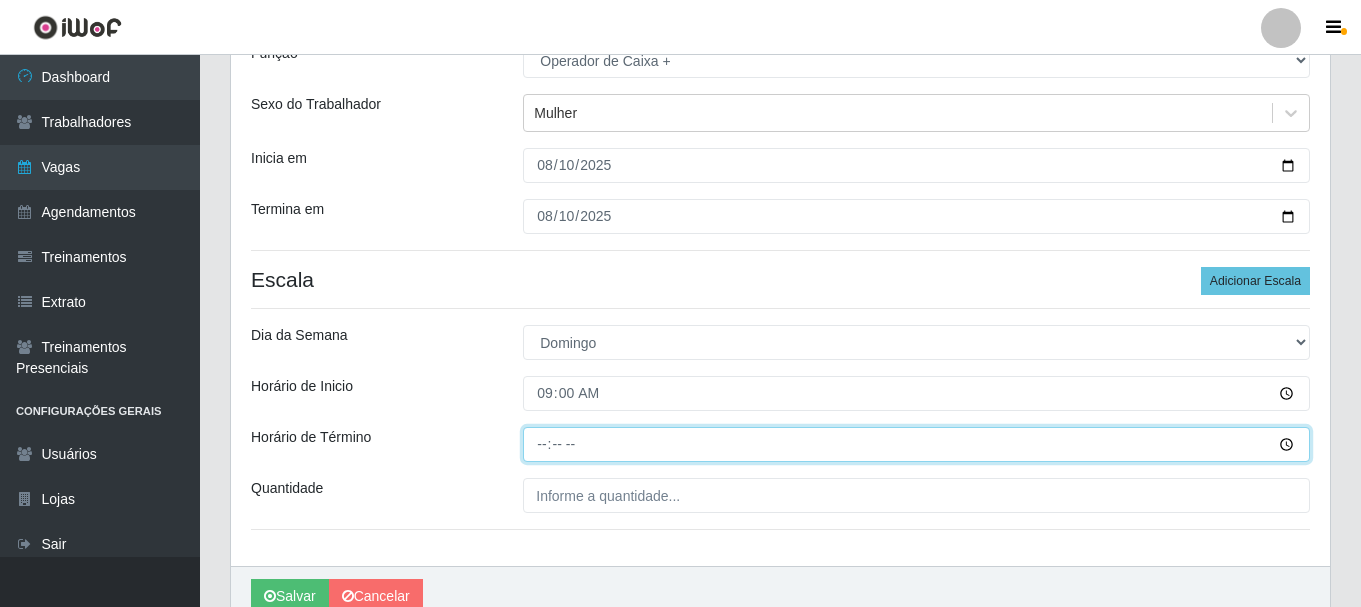 type on "15:00" 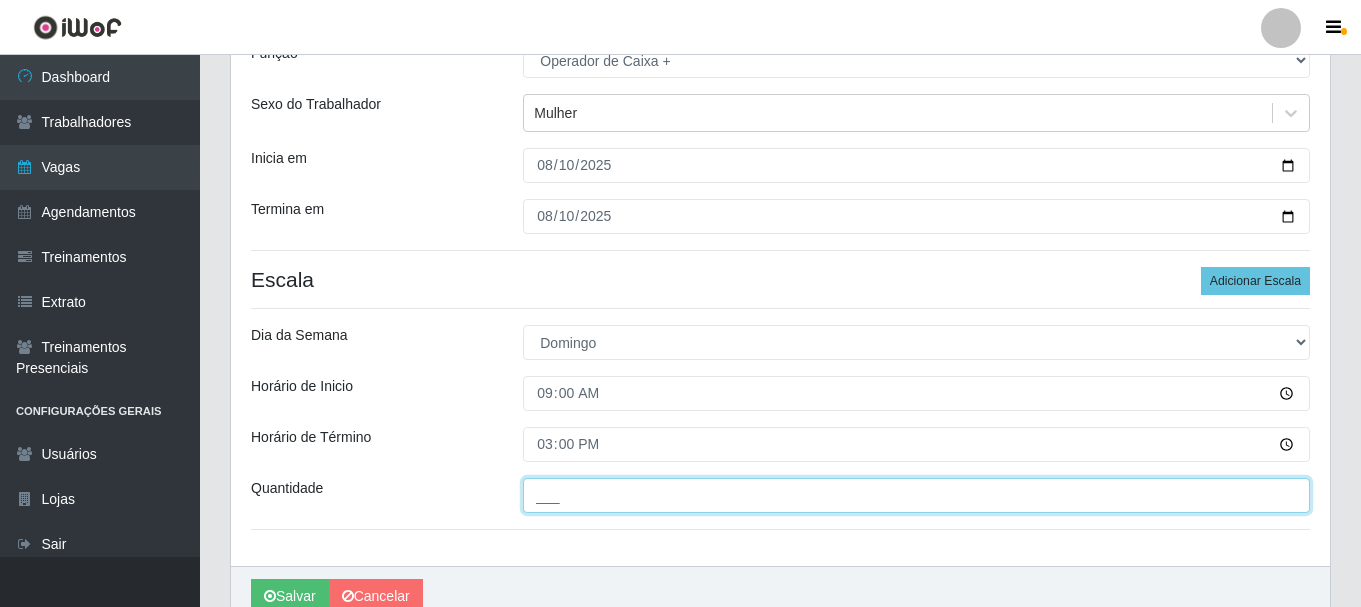 click on "___" at bounding box center [916, 495] 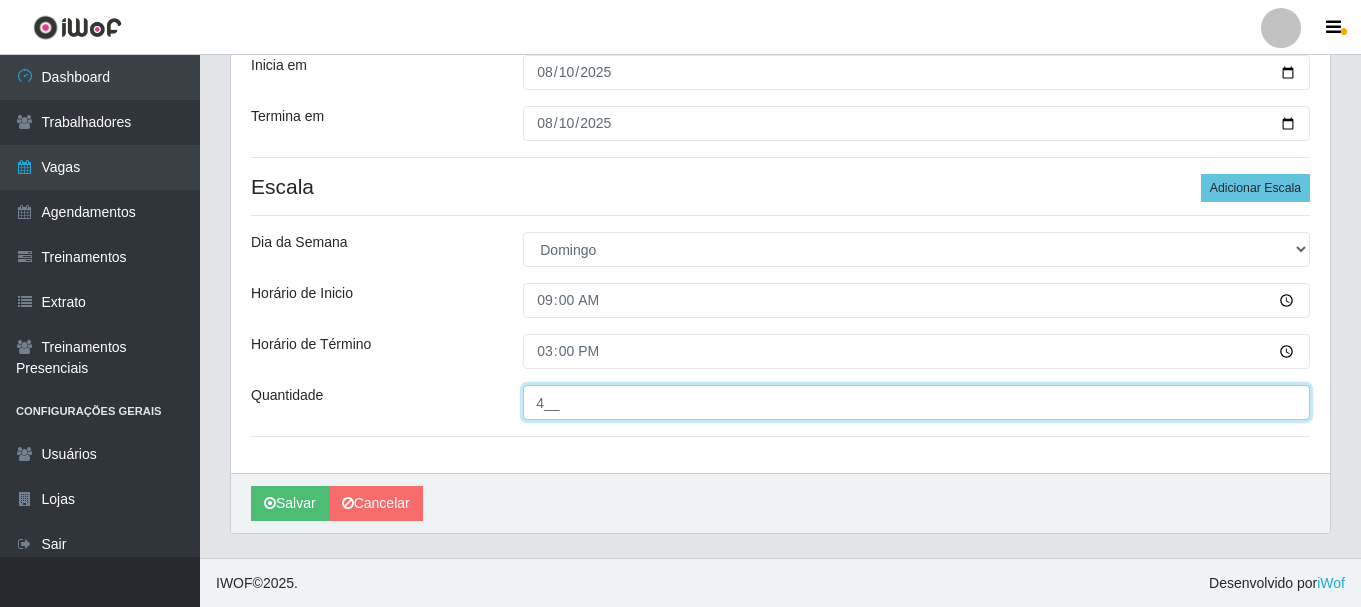 scroll, scrollTop: 294, scrollLeft: 0, axis: vertical 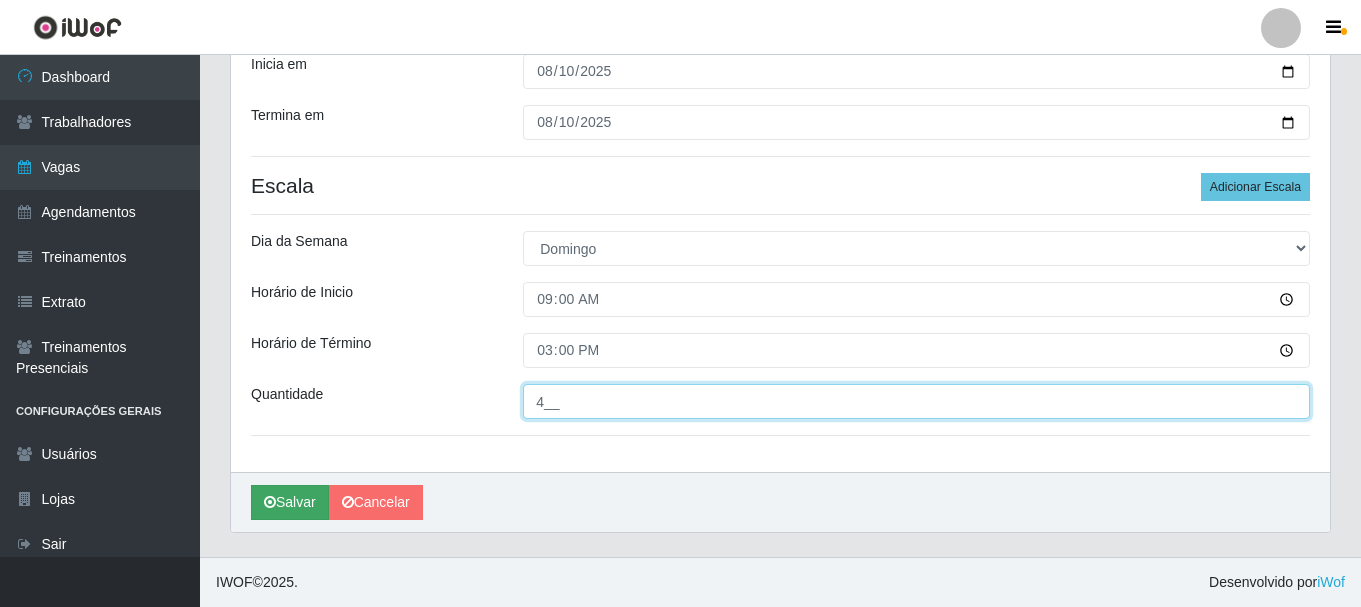 type on "4__" 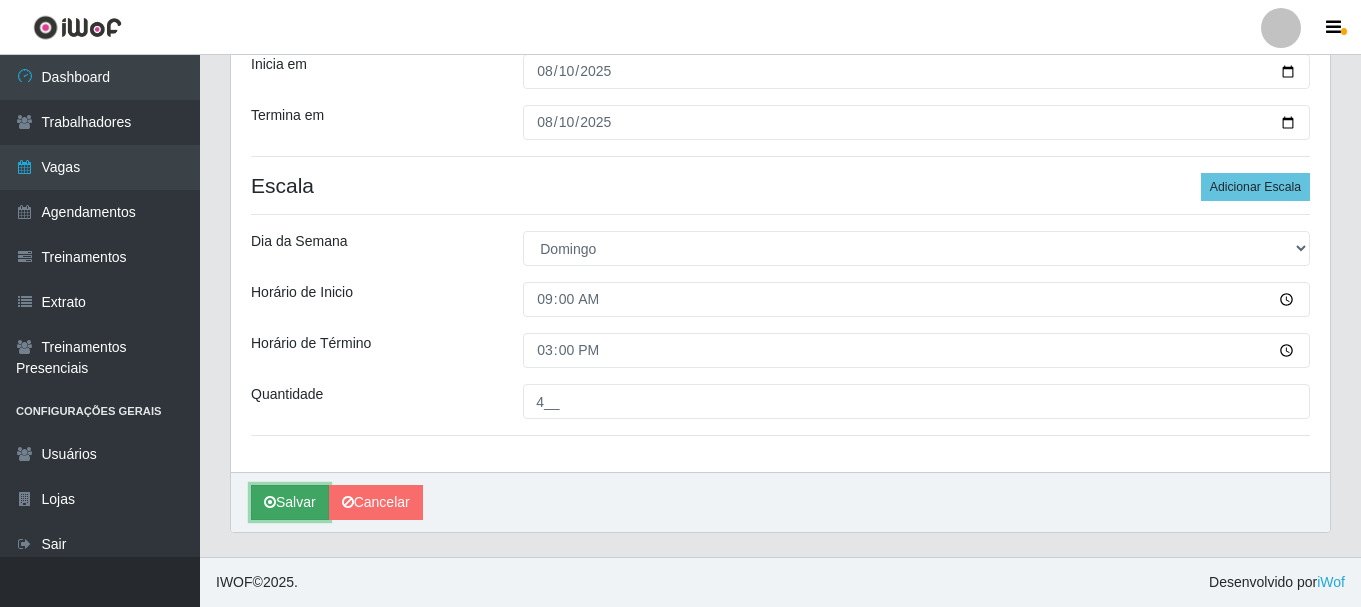 click on "Salvar" at bounding box center (290, 502) 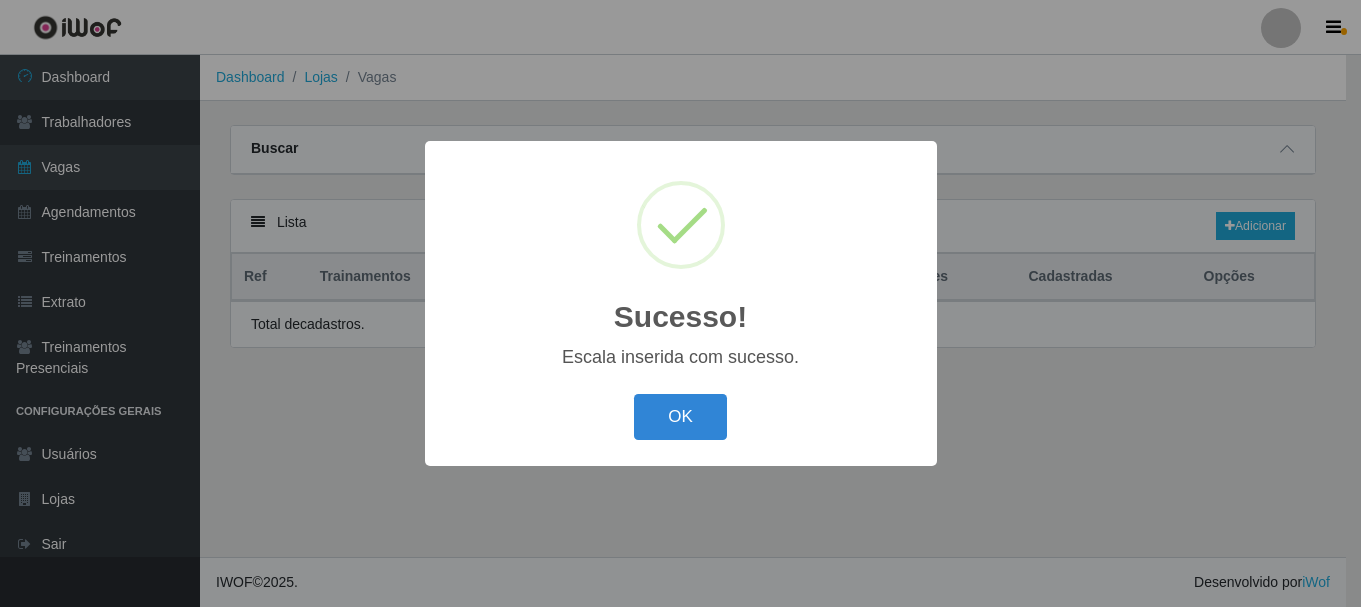 scroll, scrollTop: 0, scrollLeft: 0, axis: both 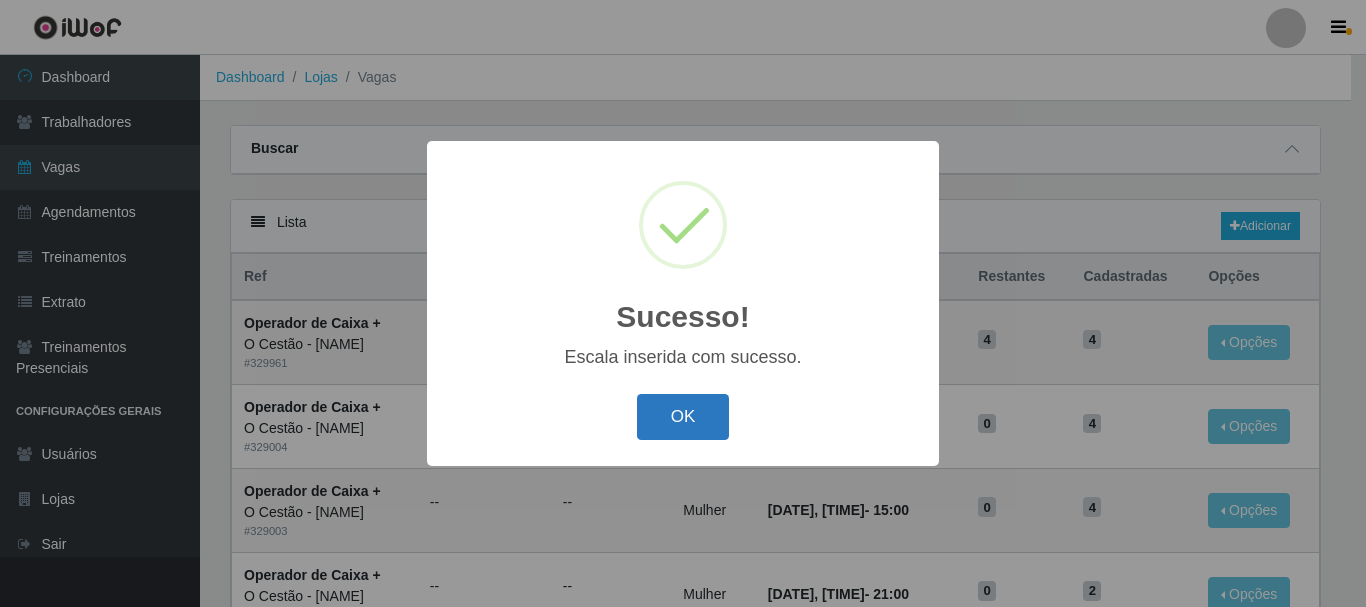 click on "OK" at bounding box center [683, 417] 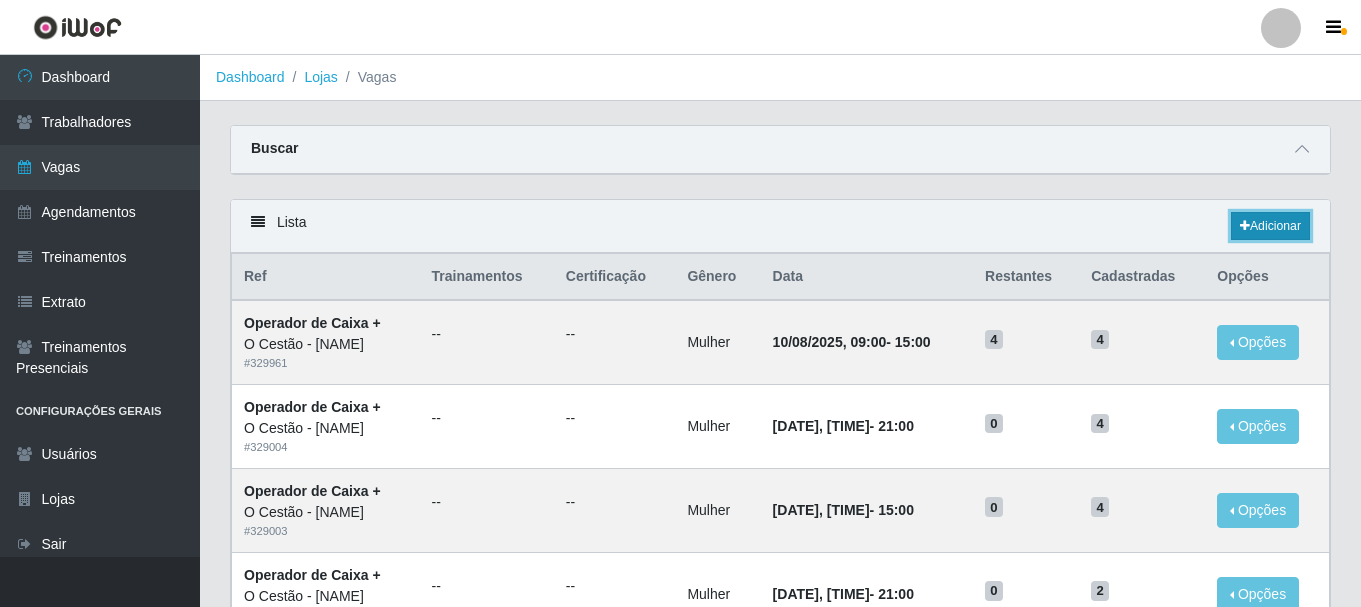 click on "Adicionar" at bounding box center (1270, 226) 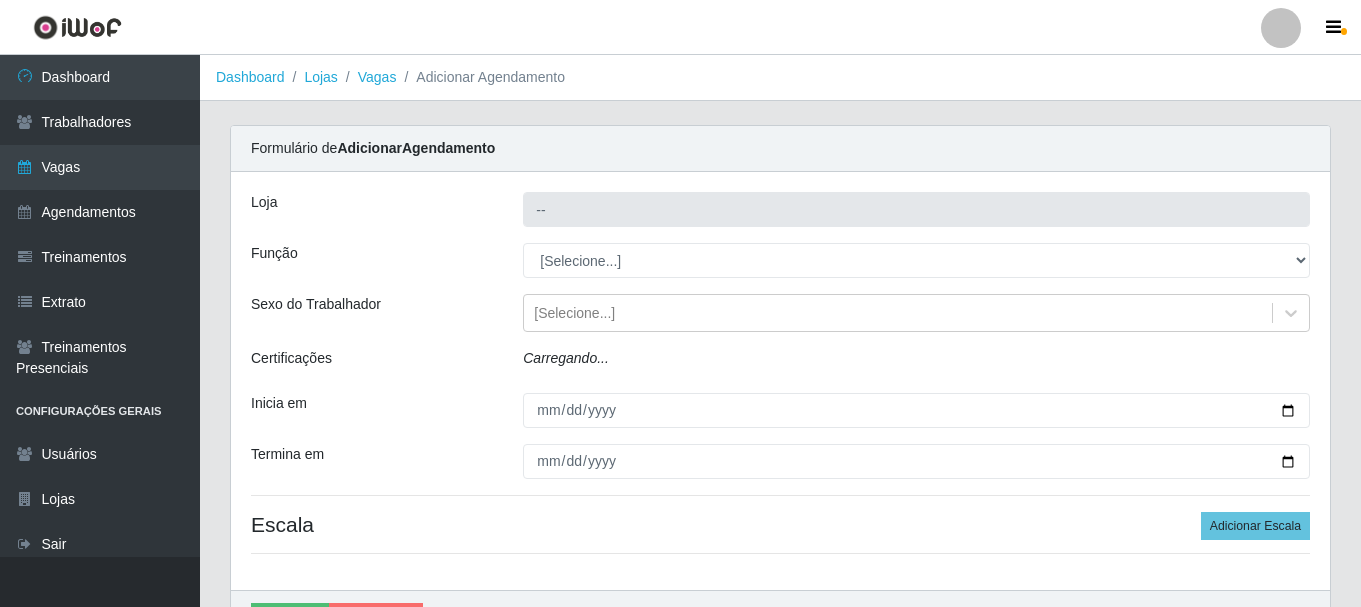 type on "O Cestão - [NAME]" 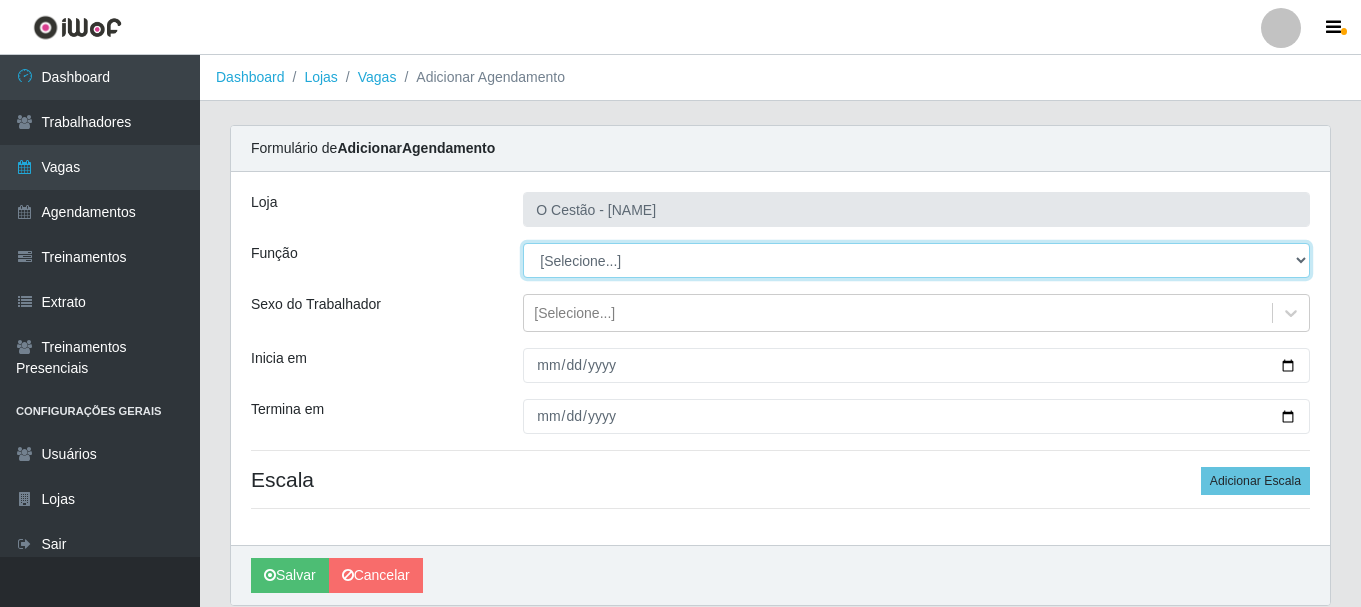 click on "[Selecione...] ASG ASG + ASG ++ Auxiliar de Estoque Auxiliar de Estoque + Auxiliar de Estoque ++ Balconista Balconista + Balconista ++ Balconista de Frios Balconista de Frios + Balconista de Frios ++ Balconista de Padaria  Balconista de Padaria + Balconista de Padaria ++ Embalador Embalador + Embalador ++ Operador de Caixa Operador de Caixa + Operador de Caixa ++ Repositor  Repositor + Repositor ++" at bounding box center (916, 260) 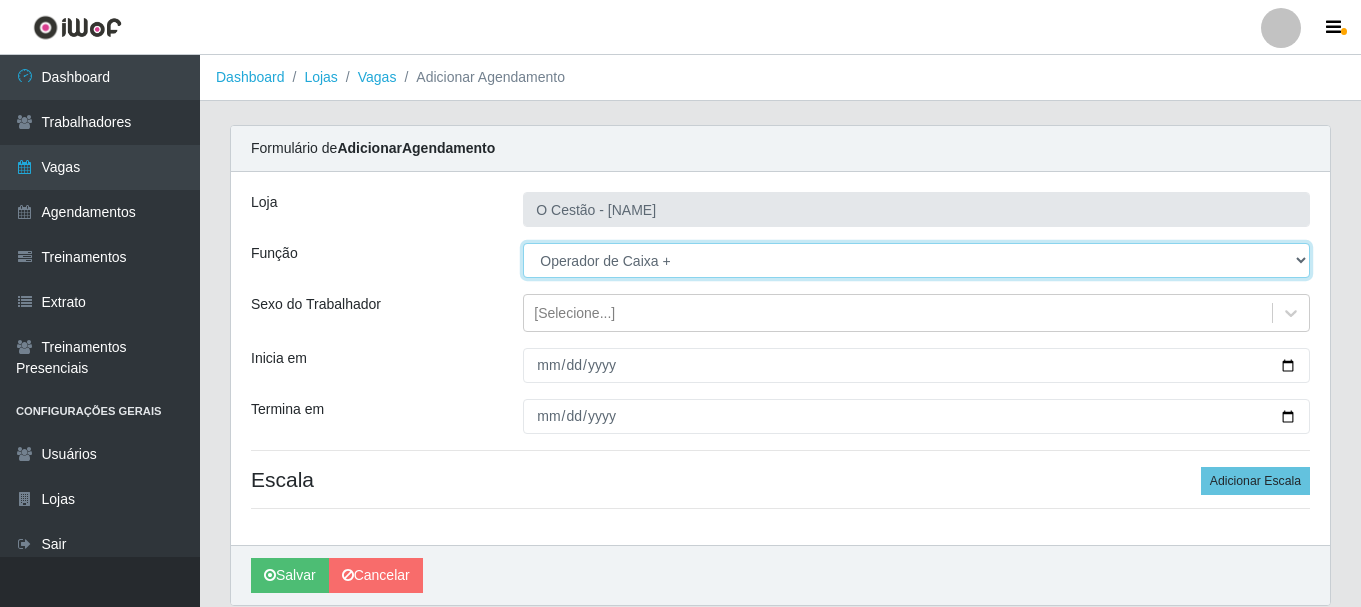 click on "[Selecione...] ASG ASG + ASG ++ Auxiliar de Estoque Auxiliar de Estoque + Auxiliar de Estoque ++ Balconista Balconista + Balconista ++ Balconista de Frios Balconista de Frios + Balconista de Frios ++ Balconista de Padaria  Balconista de Padaria + Balconista de Padaria ++ Embalador Embalador + Embalador ++ Operador de Caixa Operador de Caixa + Operador de Caixa ++ Repositor  Repositor + Repositor ++" at bounding box center (916, 260) 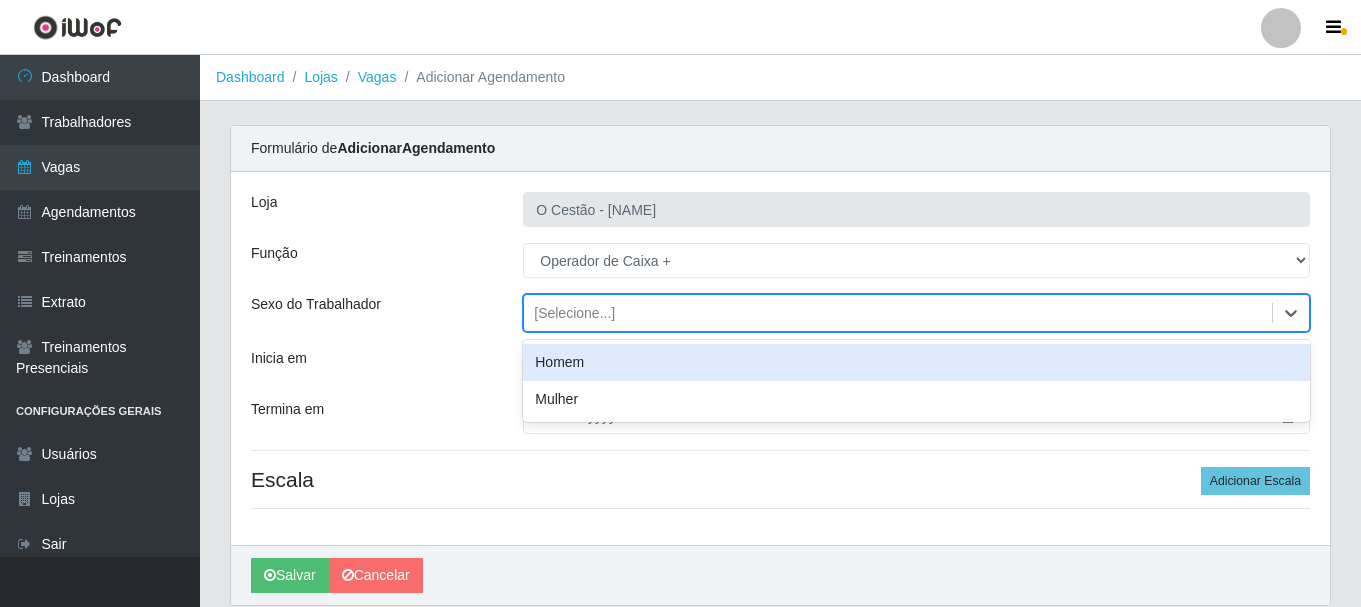 click on "[Selecione...]" at bounding box center (574, 313) 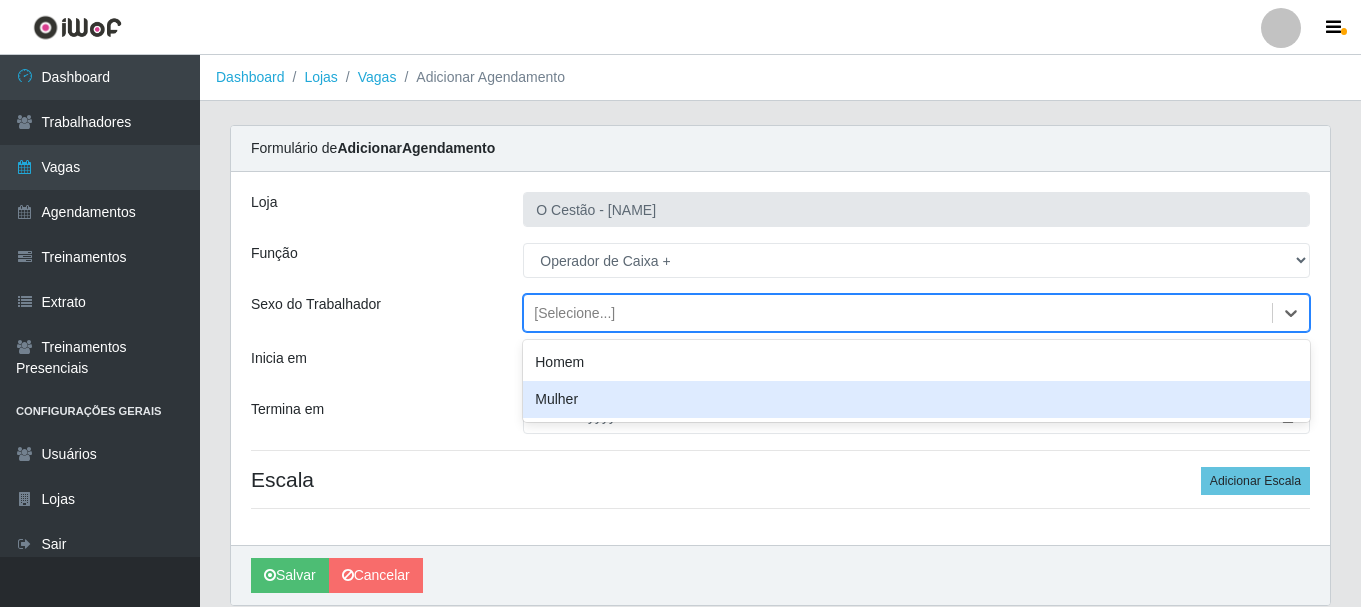 click on "Mulher" at bounding box center (916, 399) 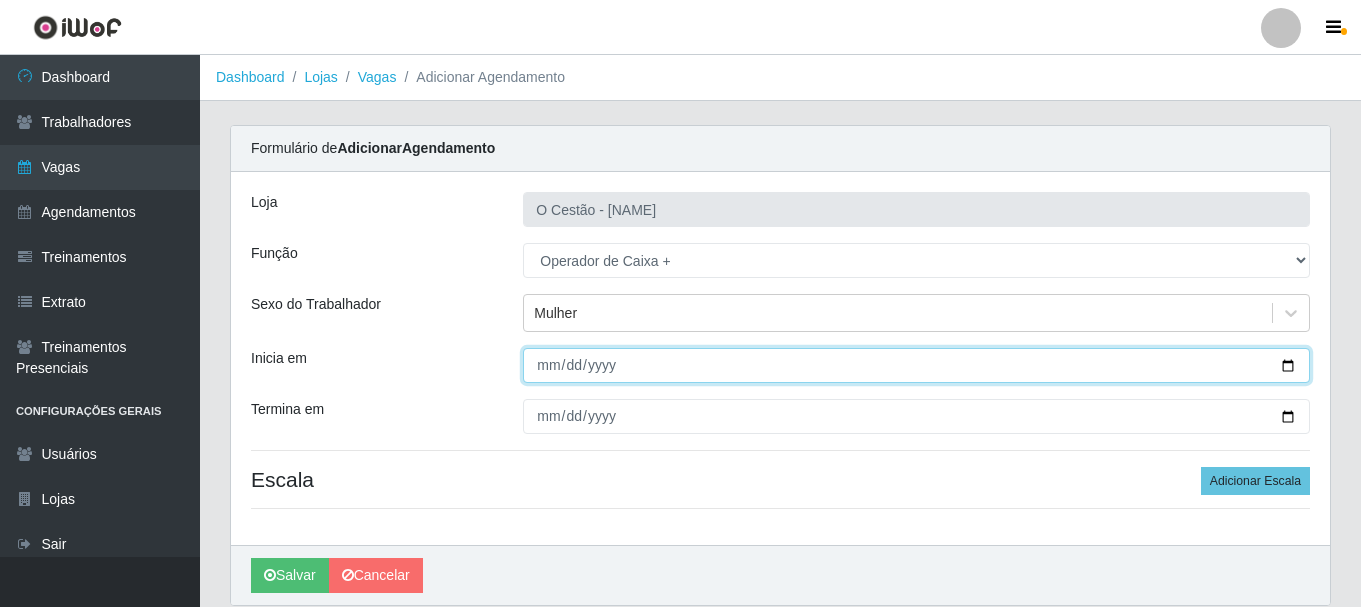 click on "Inicia em" at bounding box center (916, 365) 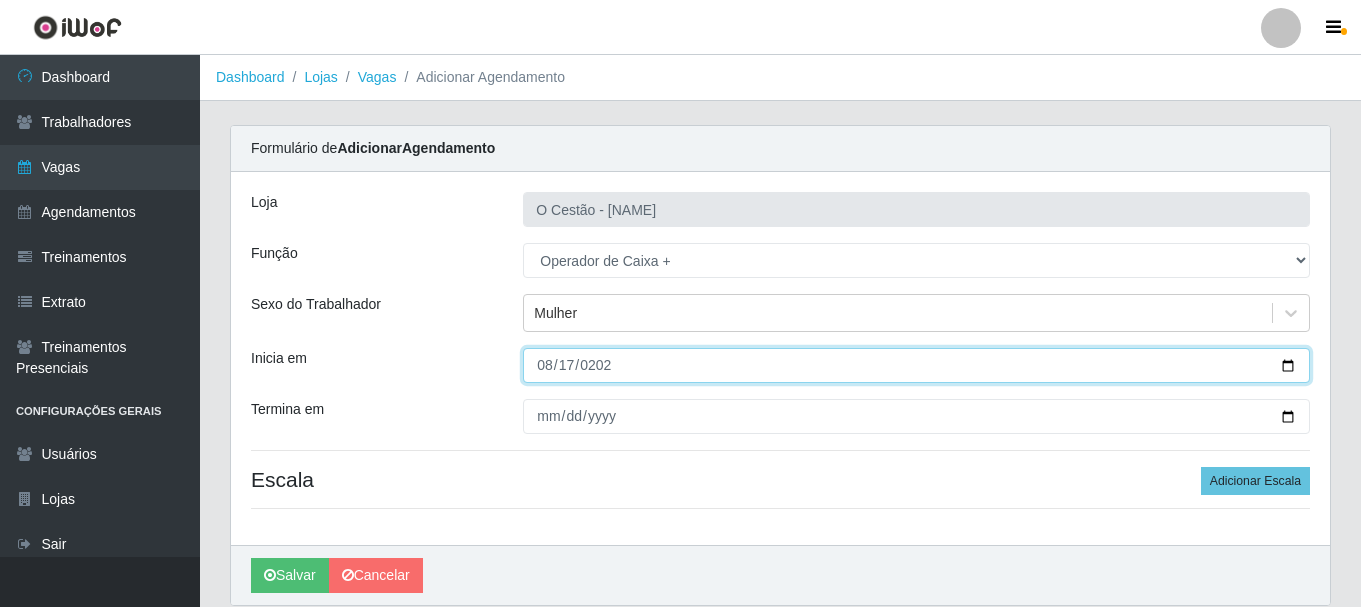 type on "2025-08-17" 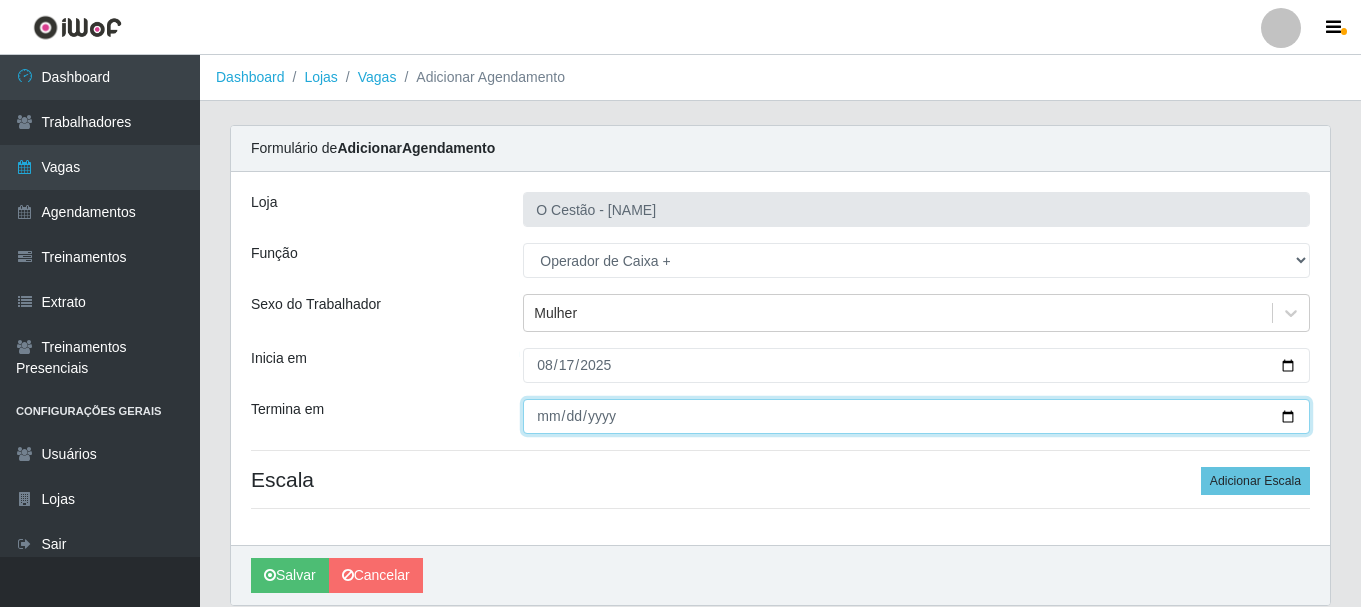 click on "Termina em" at bounding box center [916, 416] 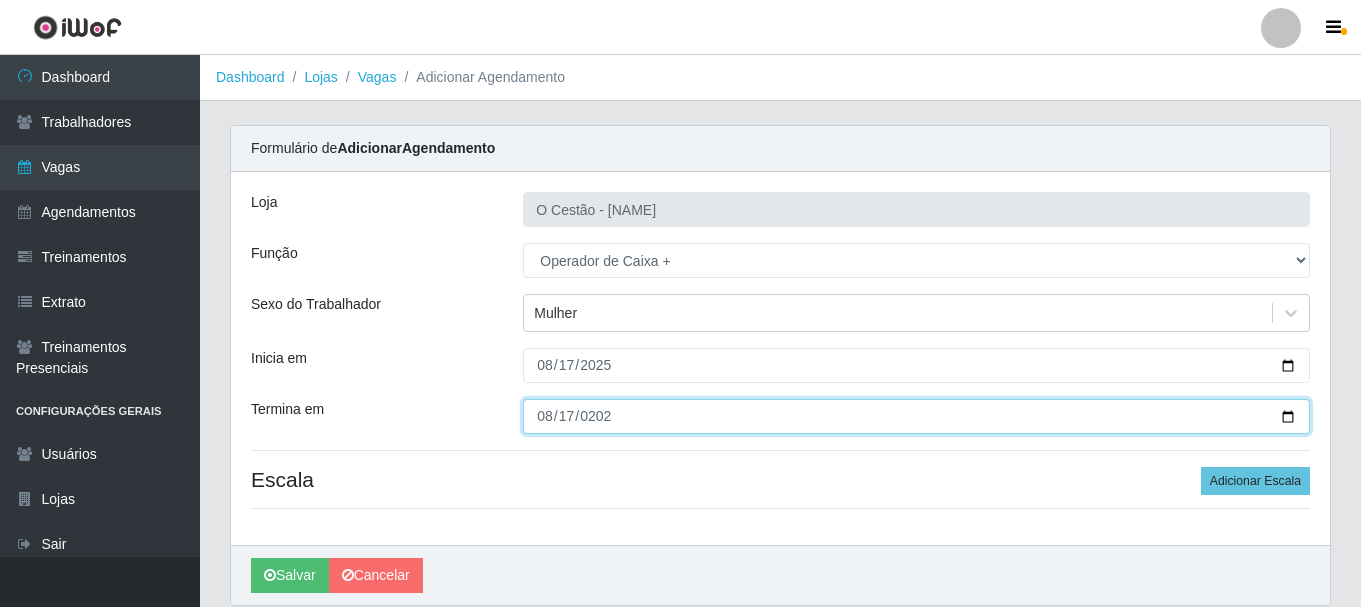 type on "2025-08-17" 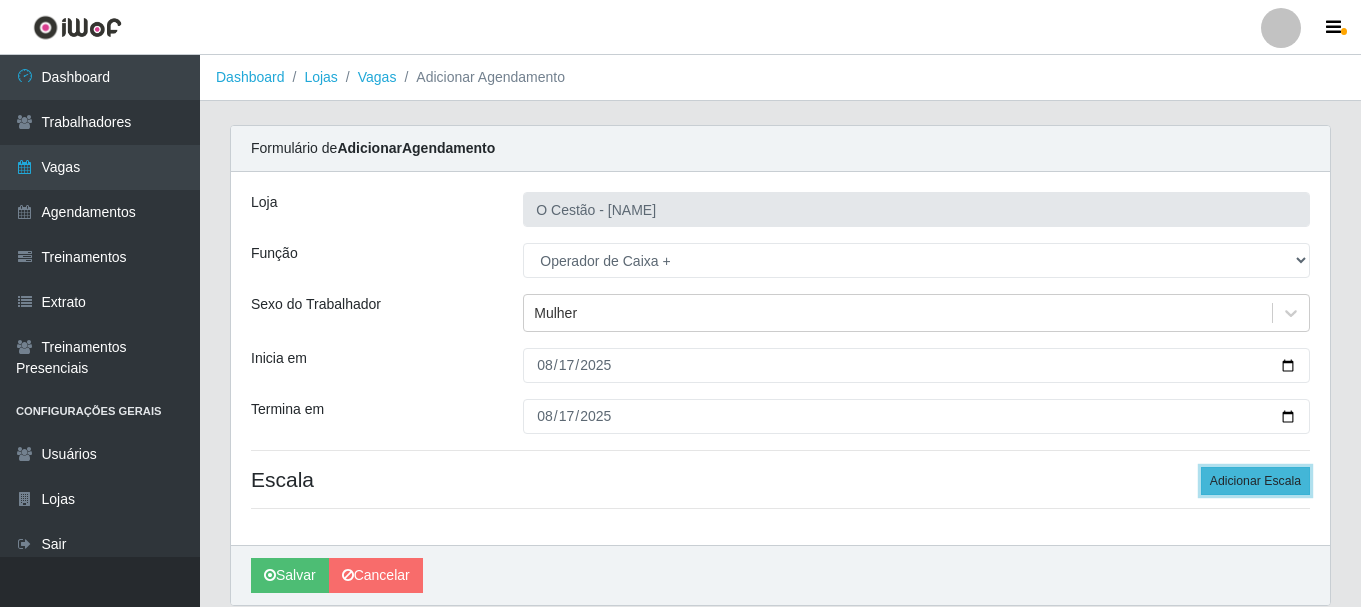 click on "Adicionar Escala" at bounding box center (1255, 481) 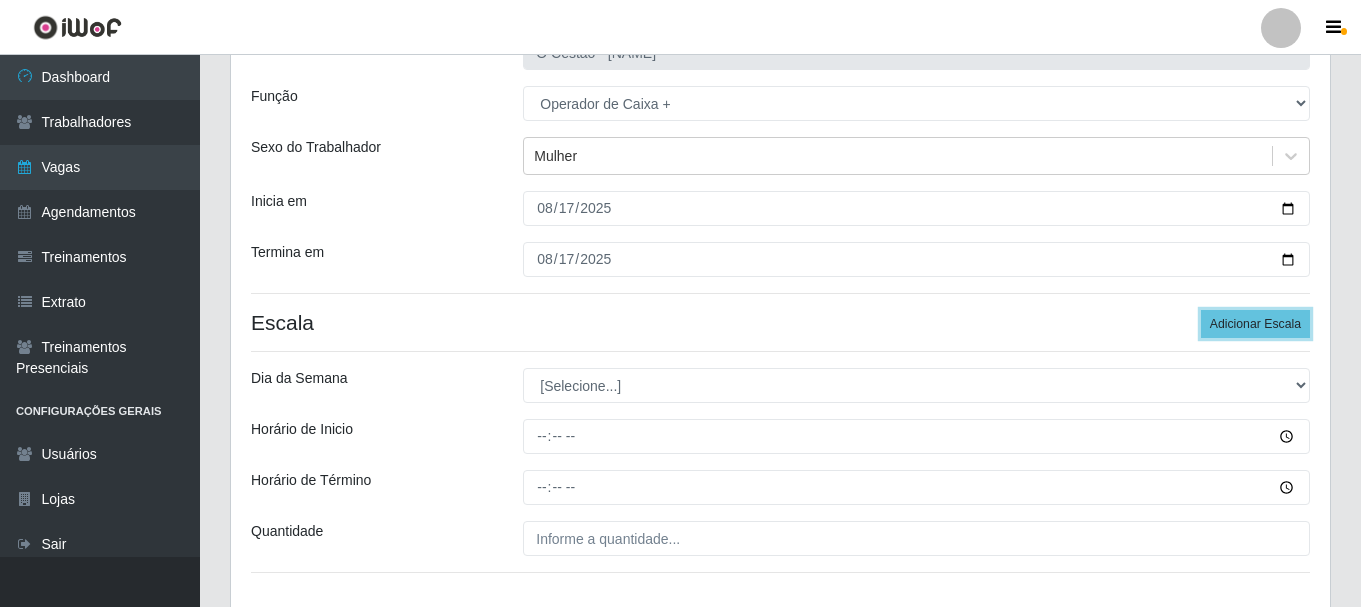 scroll, scrollTop: 200, scrollLeft: 0, axis: vertical 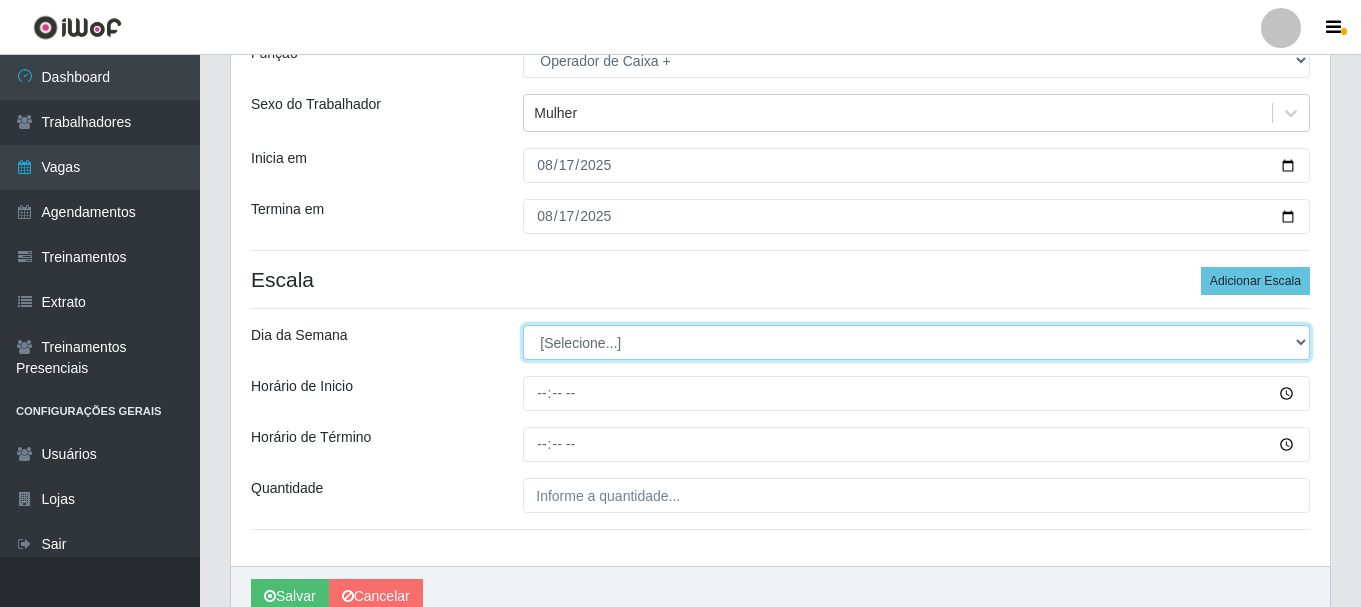 click on "[Selecione...] Segunda Terça Quarta Quinta Sexta Sábado Domingo" at bounding box center [916, 342] 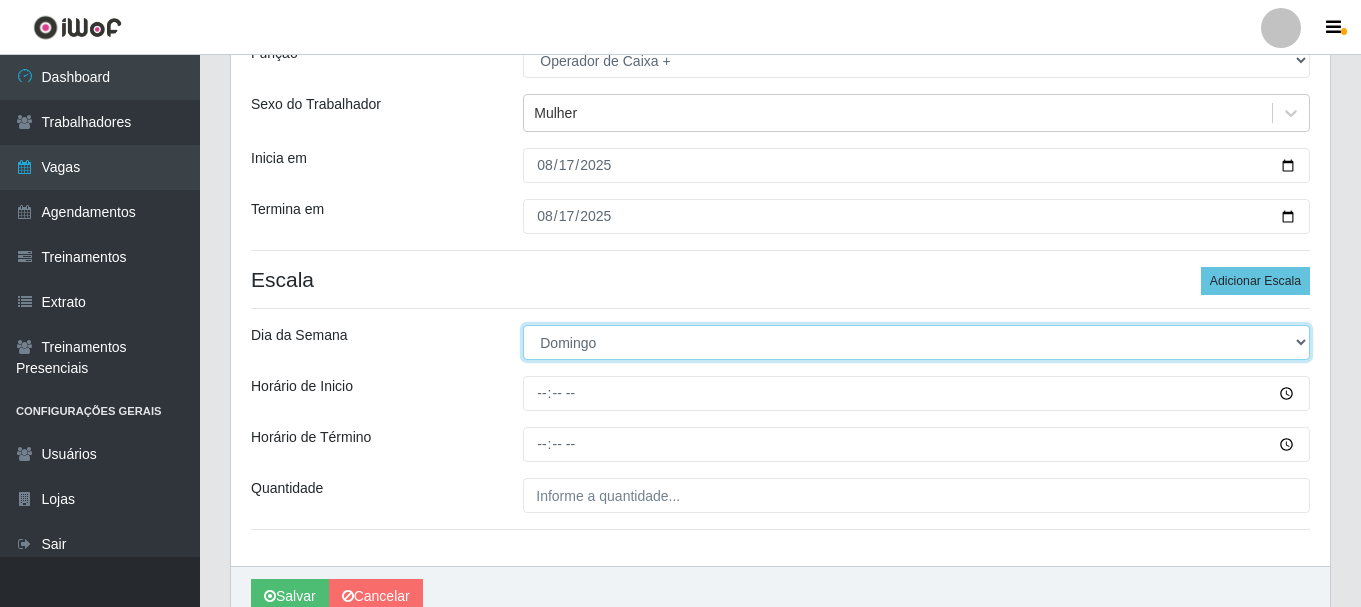 click on "[Selecione...] Segunda Terça Quarta Quinta Sexta Sábado Domingo" at bounding box center [916, 342] 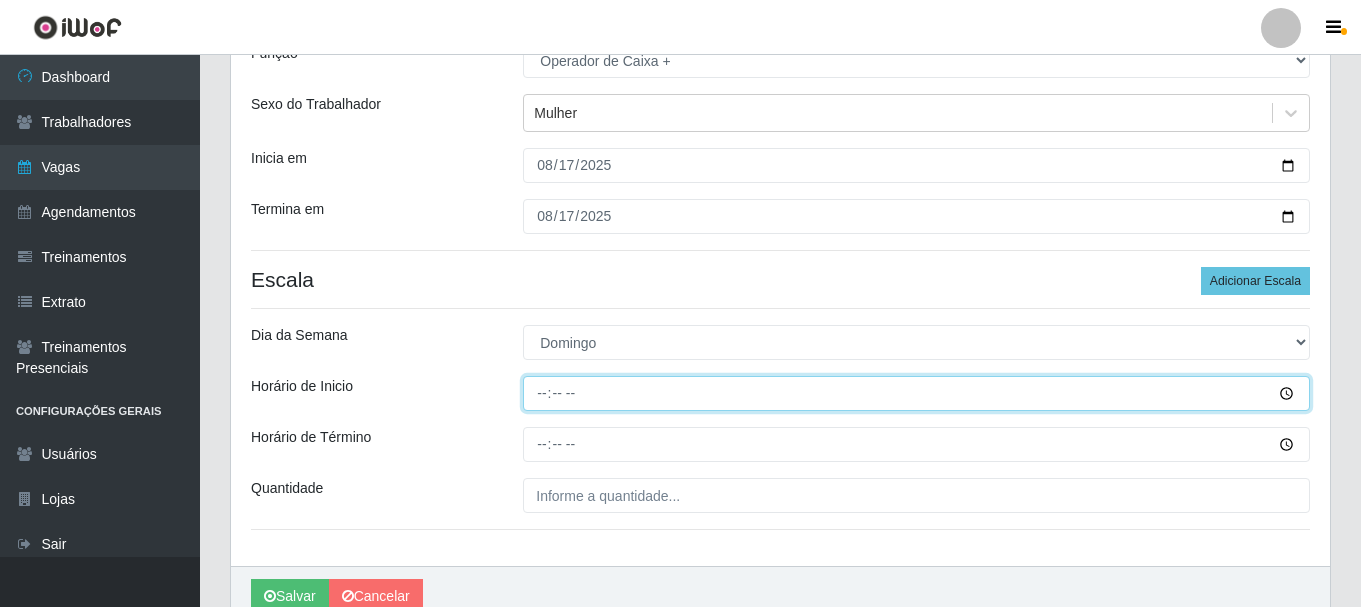 click on "Horário de Inicio" at bounding box center (916, 393) 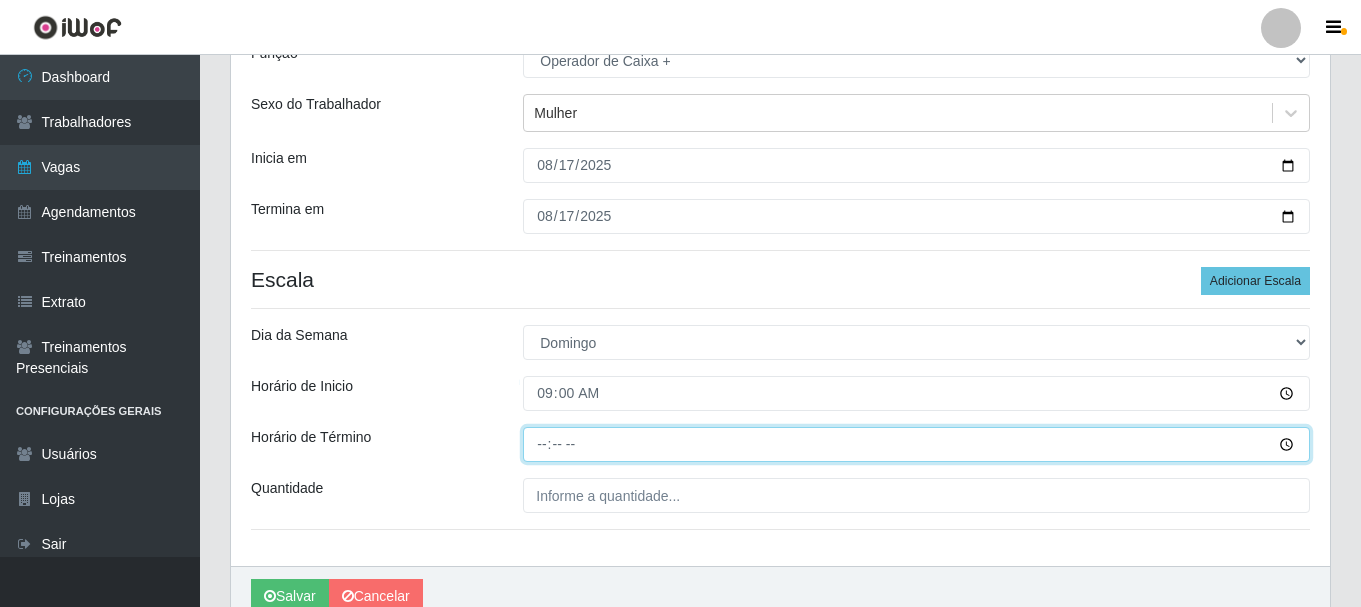 click on "Horário de Término" at bounding box center (916, 444) 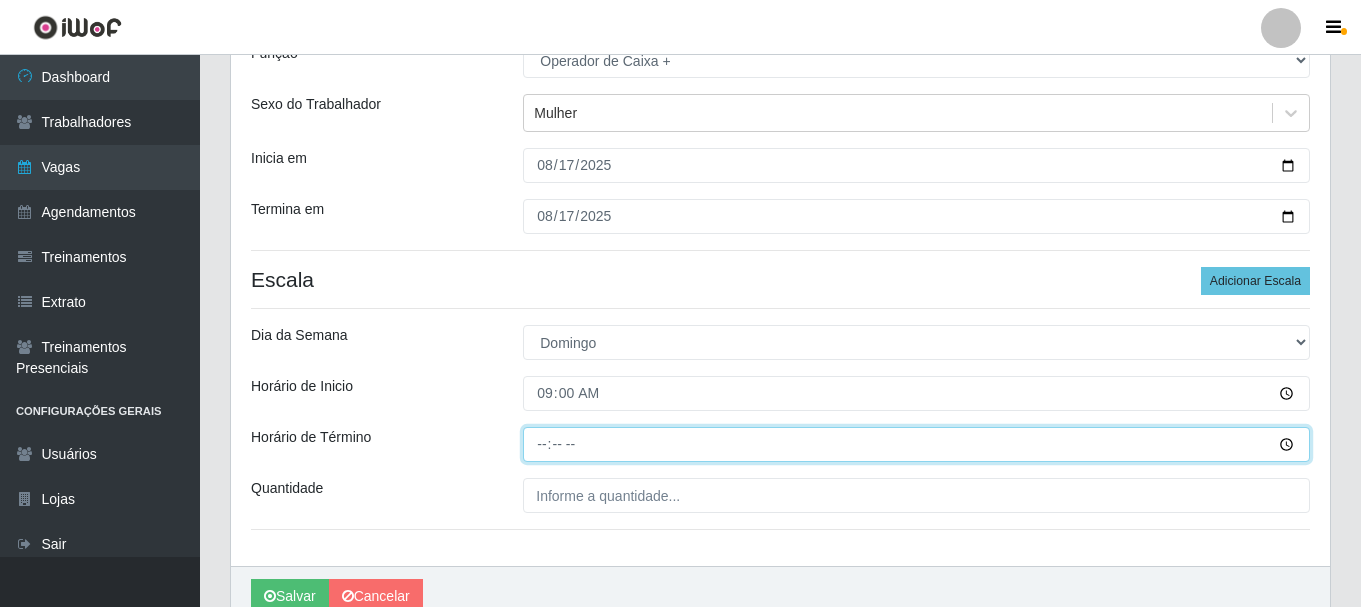 type on "15:00" 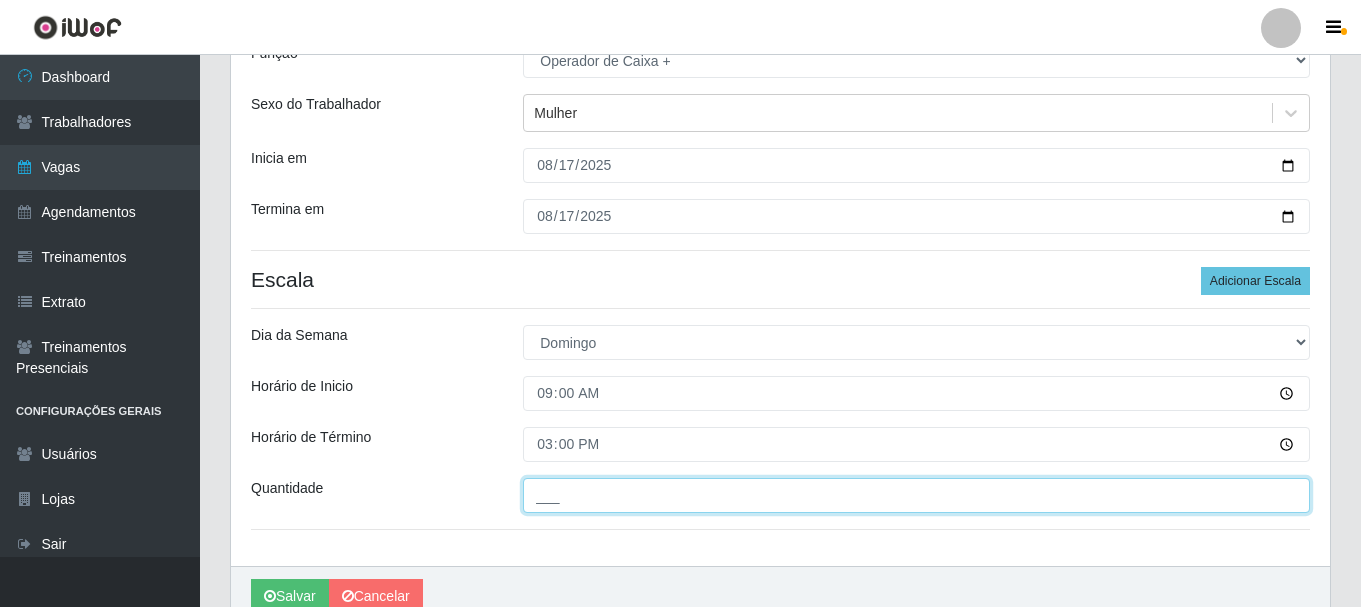 click on "___" at bounding box center [916, 495] 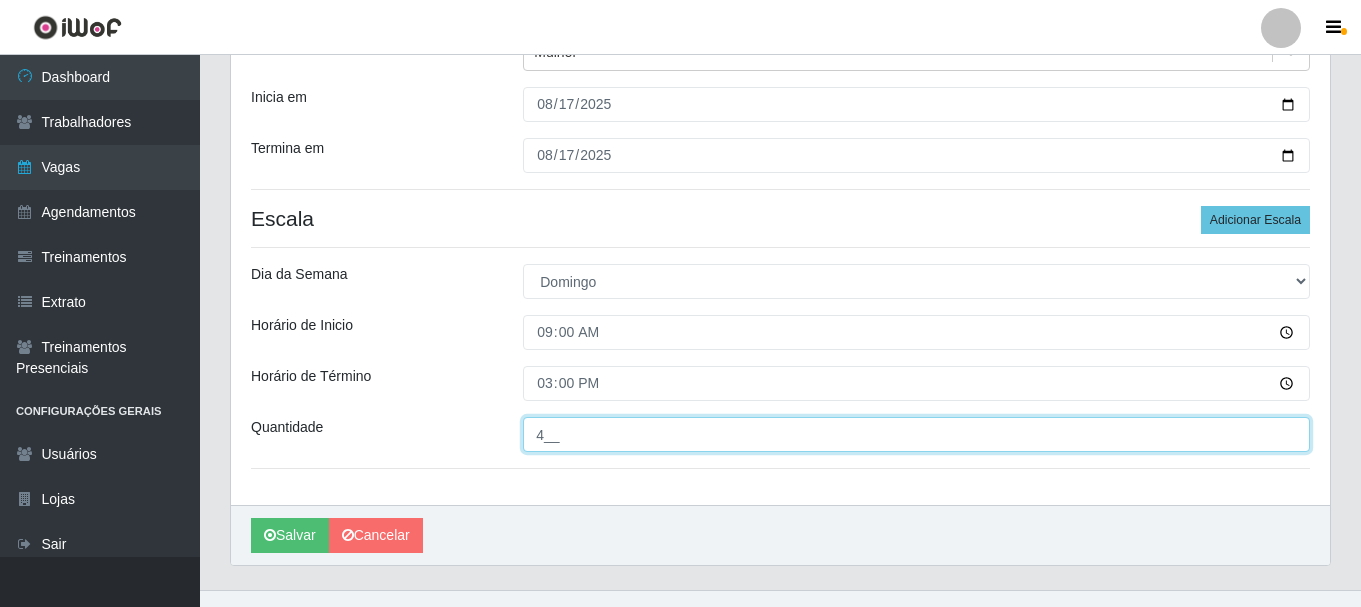 scroll, scrollTop: 294, scrollLeft: 0, axis: vertical 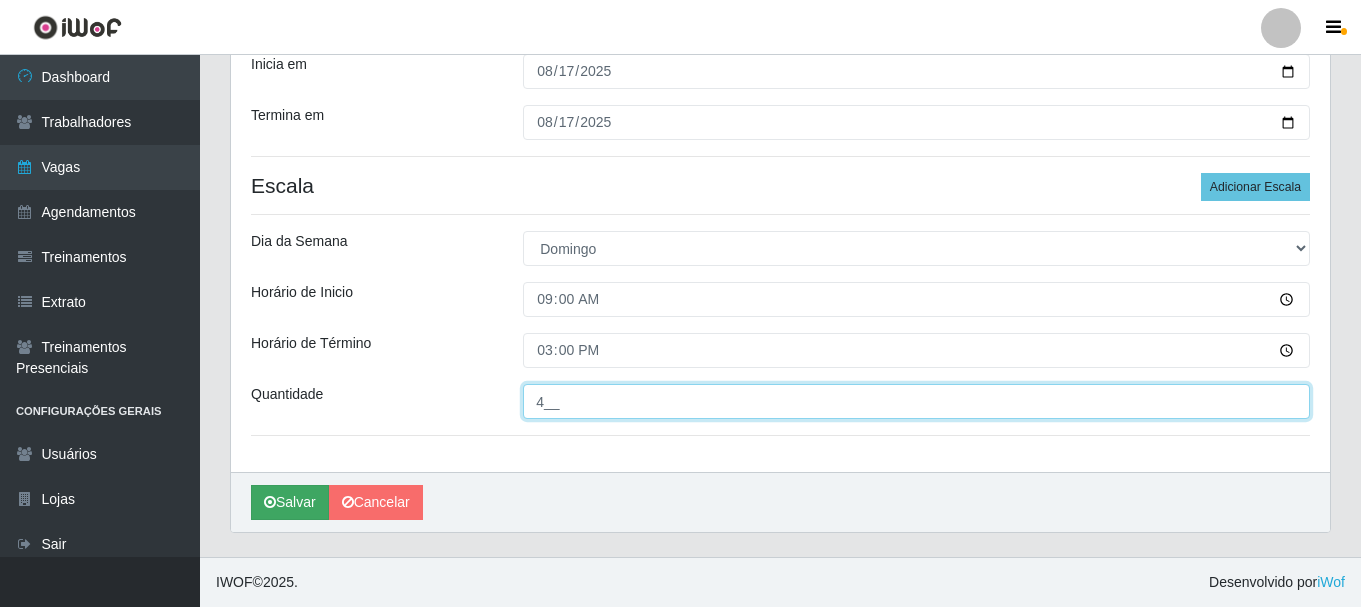 type on "4__" 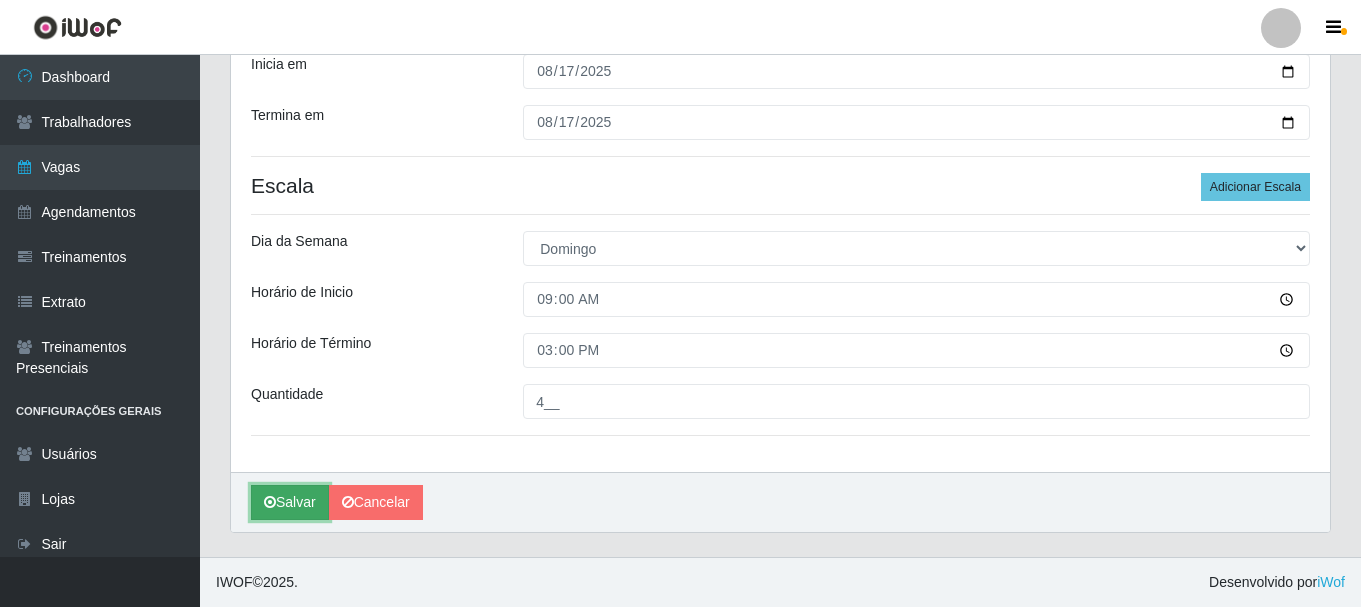 click on "Salvar" at bounding box center [290, 502] 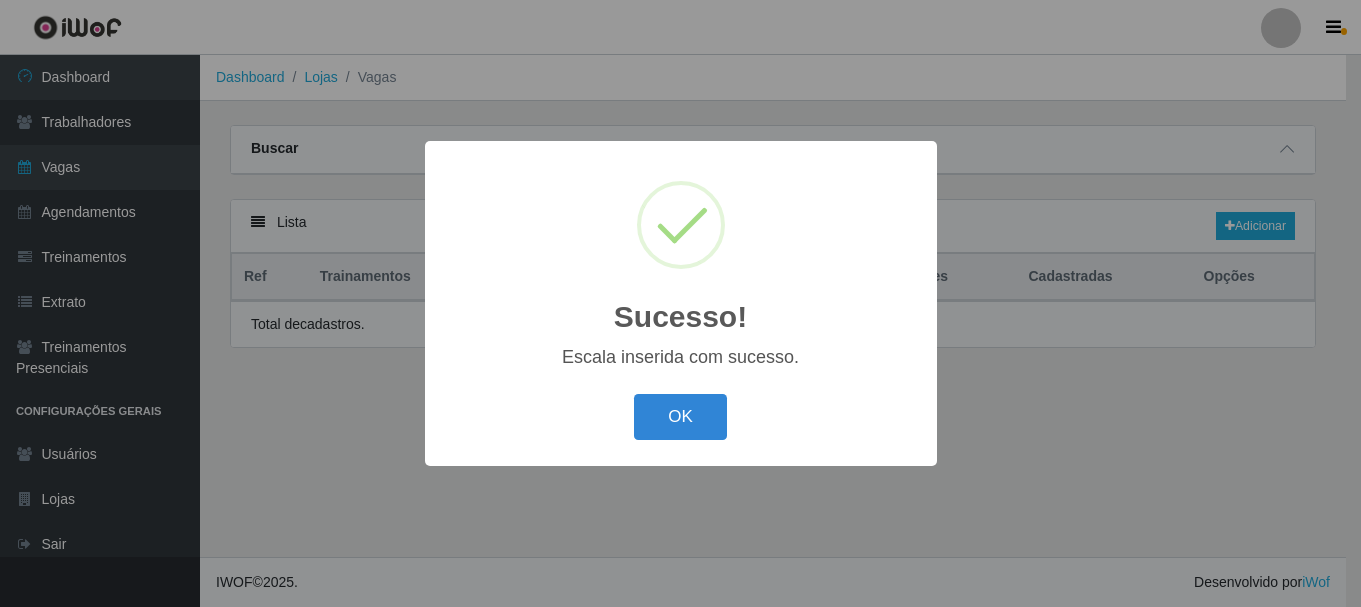 scroll, scrollTop: 0, scrollLeft: 0, axis: both 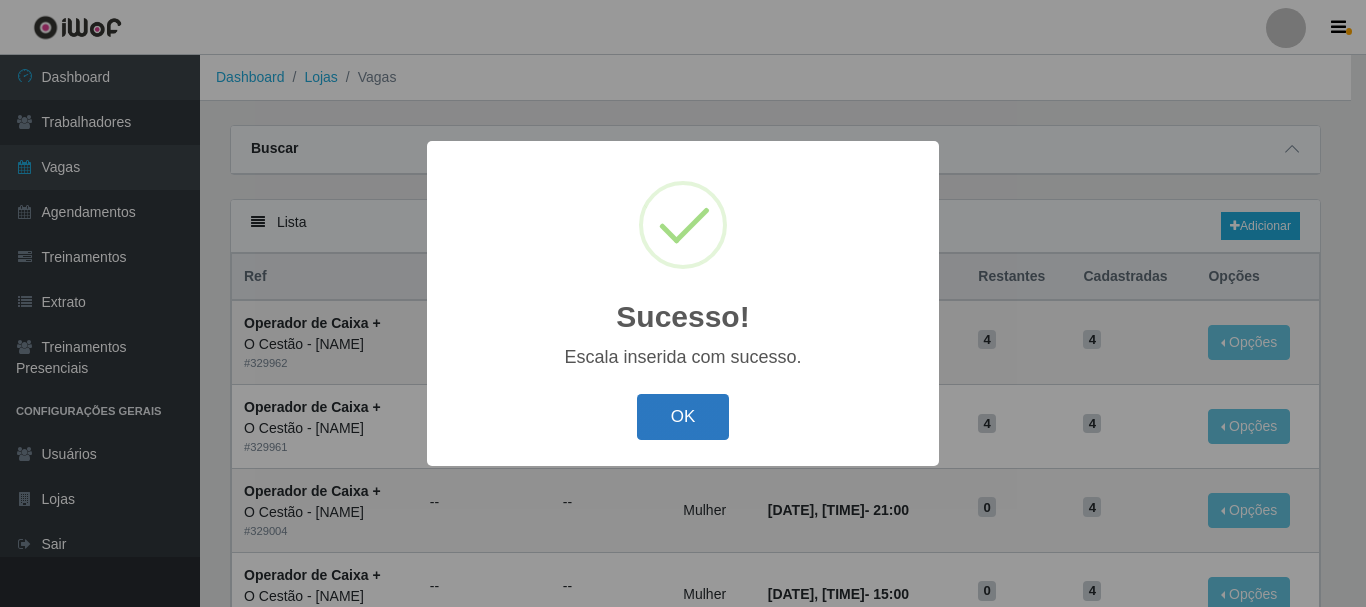 click on "OK" at bounding box center (683, 417) 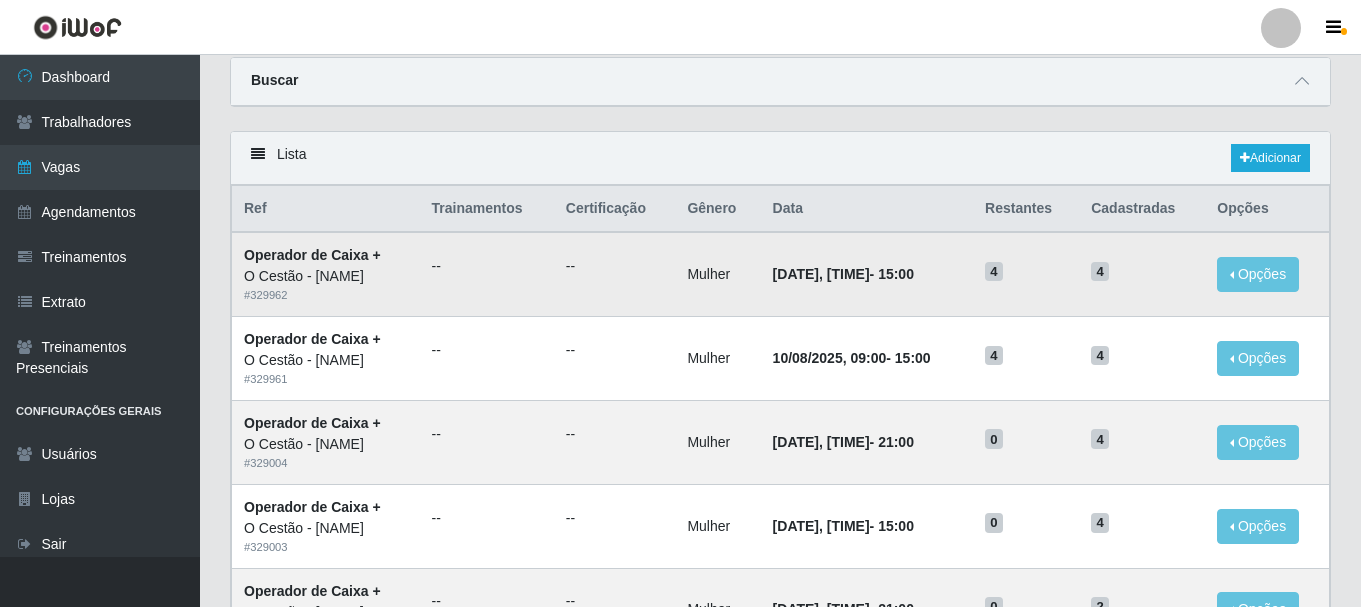 scroll, scrollTop: 0, scrollLeft: 0, axis: both 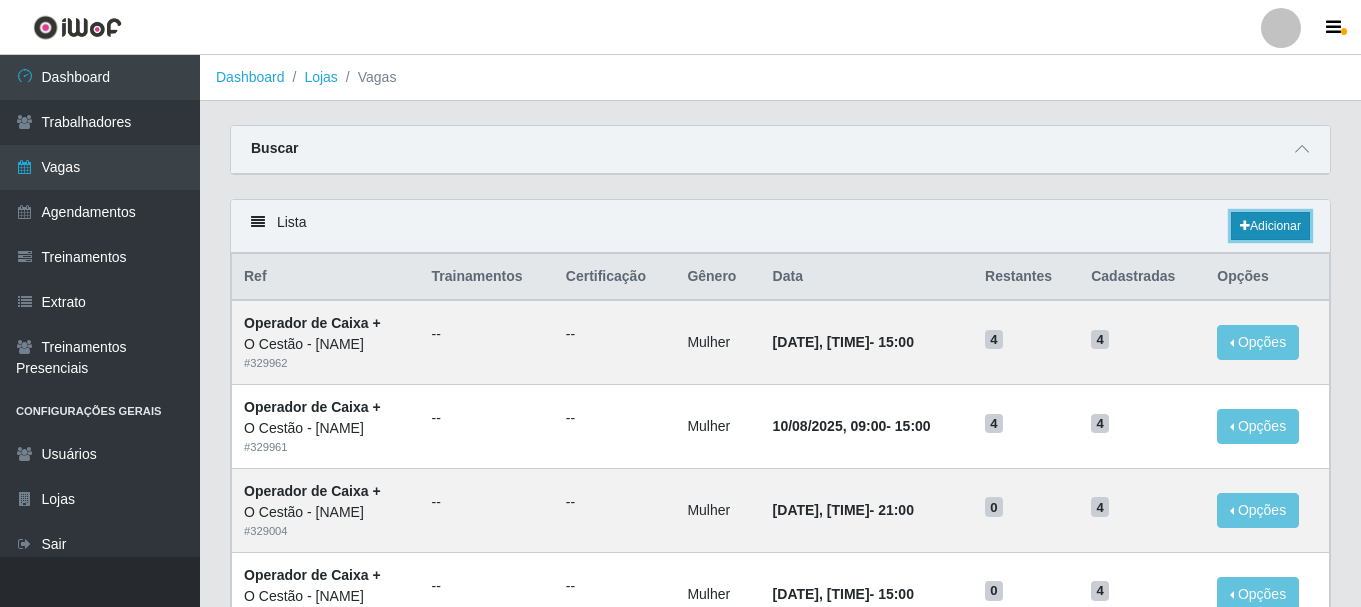 click on "Adicionar" at bounding box center [1270, 226] 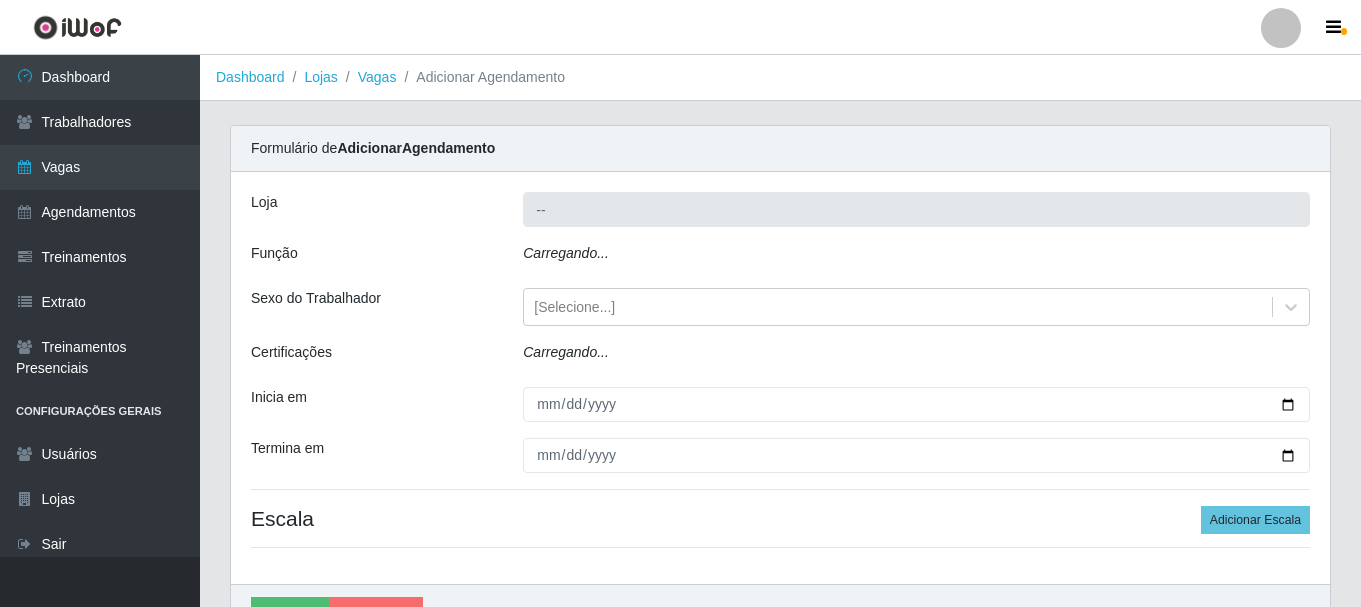 type on "O Cestão - [NAME]" 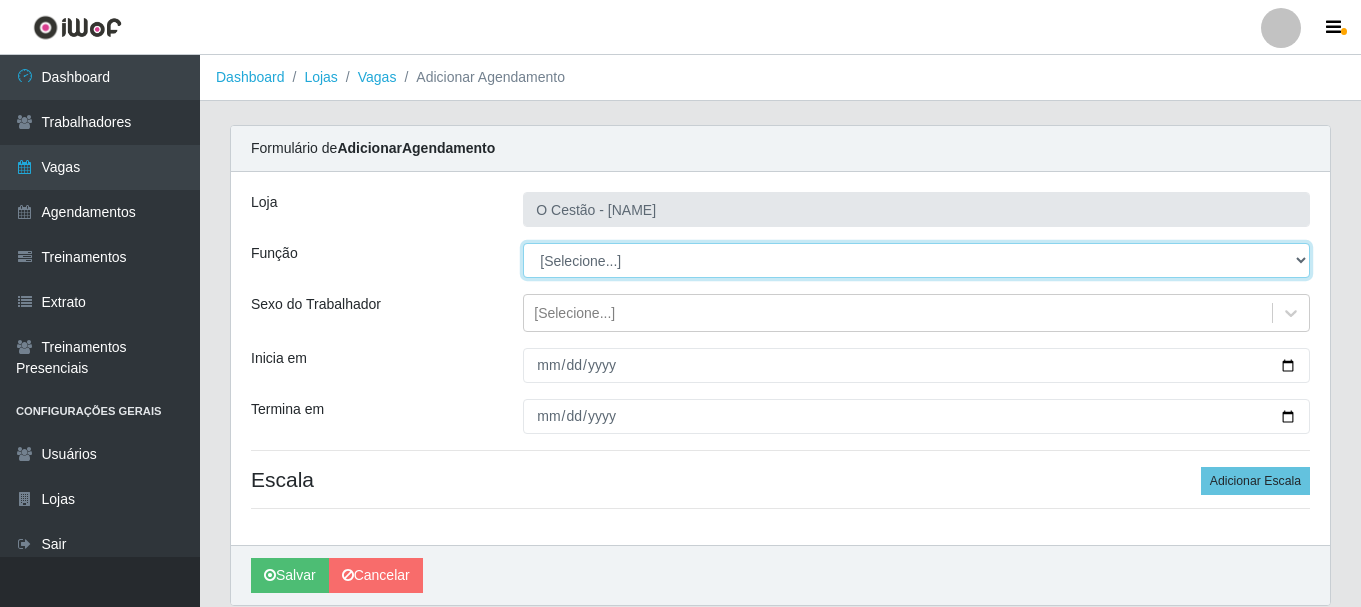 click on "[Selecione...] ASG ASG + ASG ++ Auxiliar de Estoque Auxiliar de Estoque + Auxiliar de Estoque ++ Balconista Balconista + Balconista ++ Balconista de Frios Balconista de Frios + Balconista de Frios ++ Balconista de Padaria  Balconista de Padaria + Balconista de Padaria ++ Embalador Embalador + Embalador ++ Operador de Caixa Operador de Caixa + Operador de Caixa ++ Repositor  Repositor + Repositor ++" at bounding box center [916, 260] 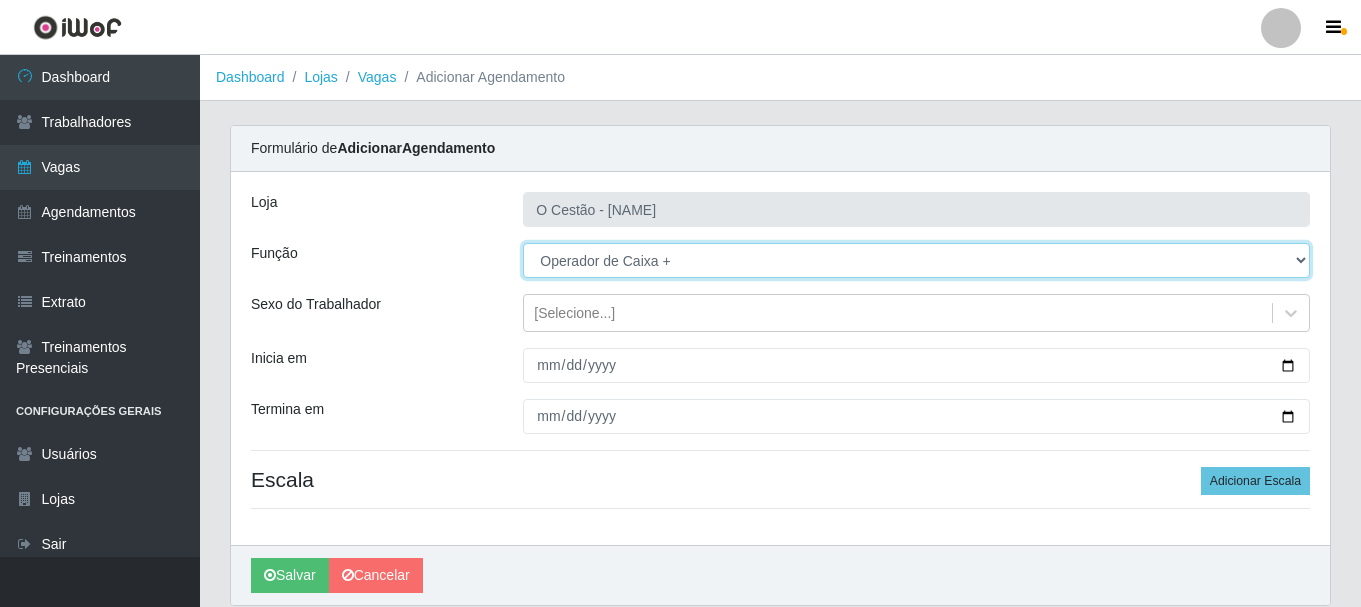 click on "[Selecione...] ASG ASG + ASG ++ Auxiliar de Estoque Auxiliar de Estoque + Auxiliar de Estoque ++ Balconista Balconista + Balconista ++ Balconista de Frios Balconista de Frios + Balconista de Frios ++ Balconista de Padaria  Balconista de Padaria + Balconista de Padaria ++ Embalador Embalador + Embalador ++ Operador de Caixa Operador de Caixa + Operador de Caixa ++ Repositor  Repositor + Repositor ++" at bounding box center [916, 260] 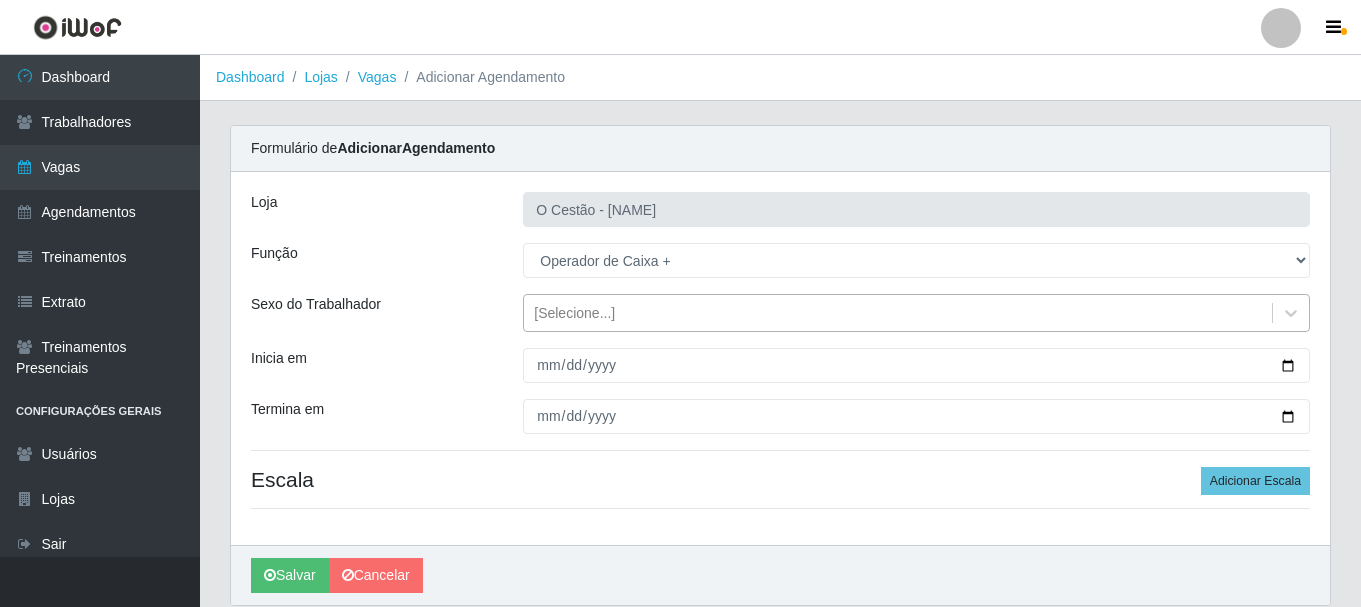 click on "[Selecione...]" at bounding box center [574, 313] 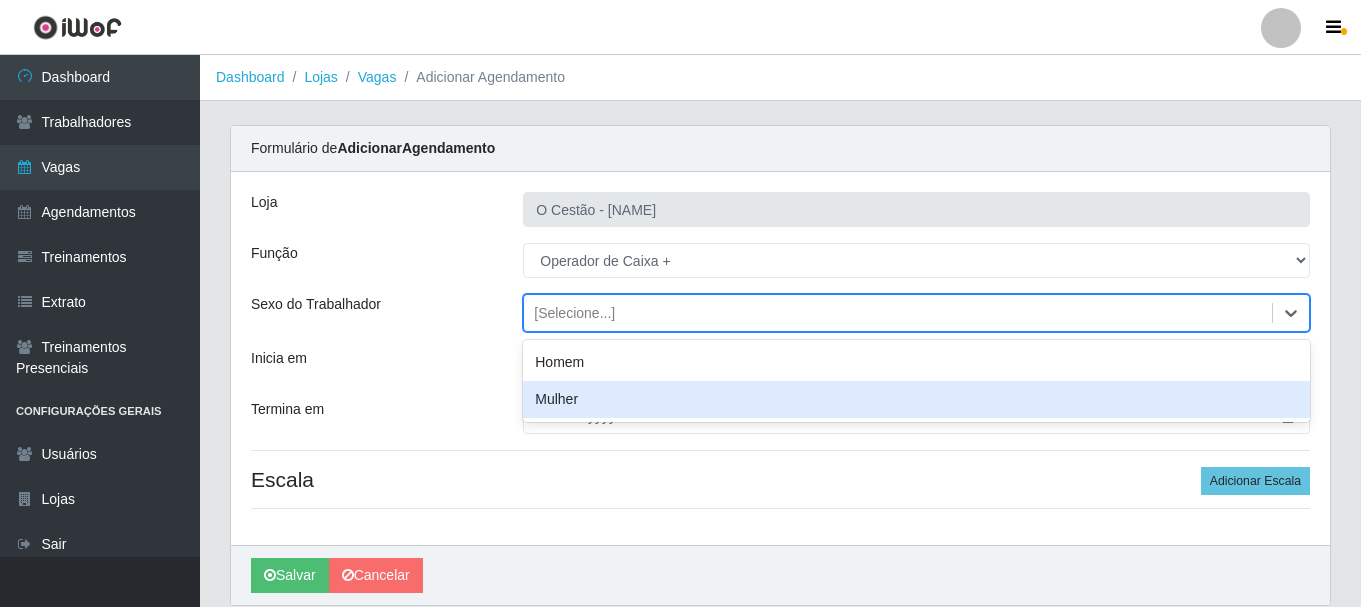 click on "Mulher" at bounding box center (916, 399) 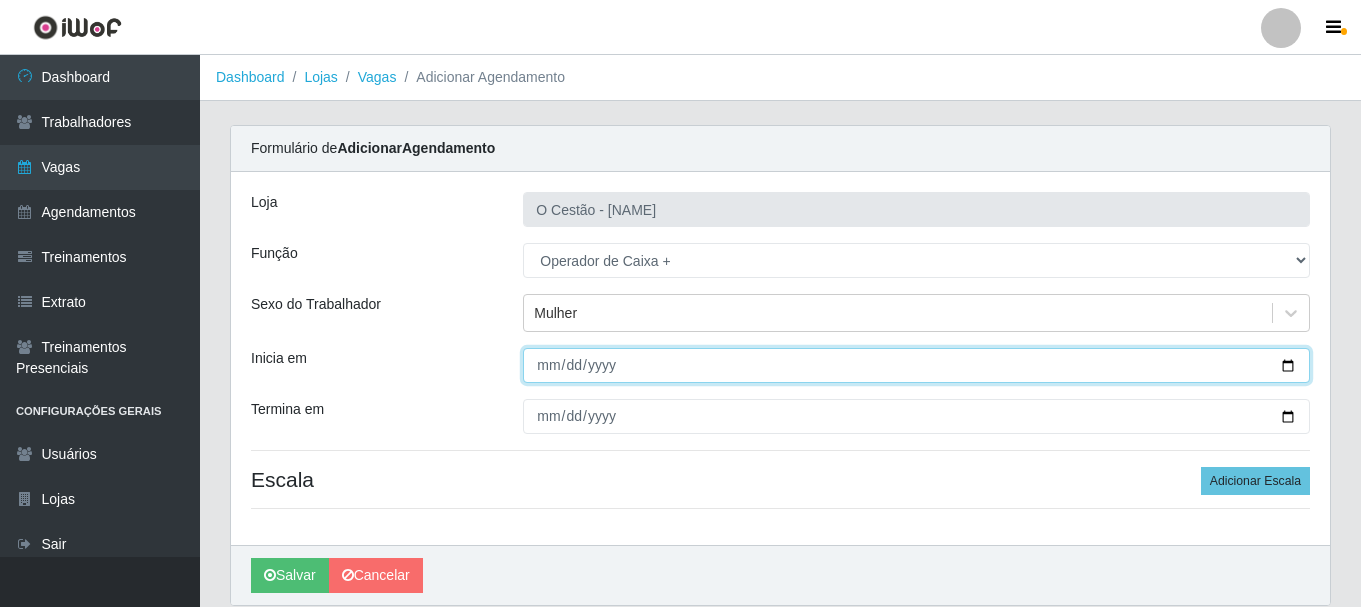 click on "Inicia em" at bounding box center (916, 365) 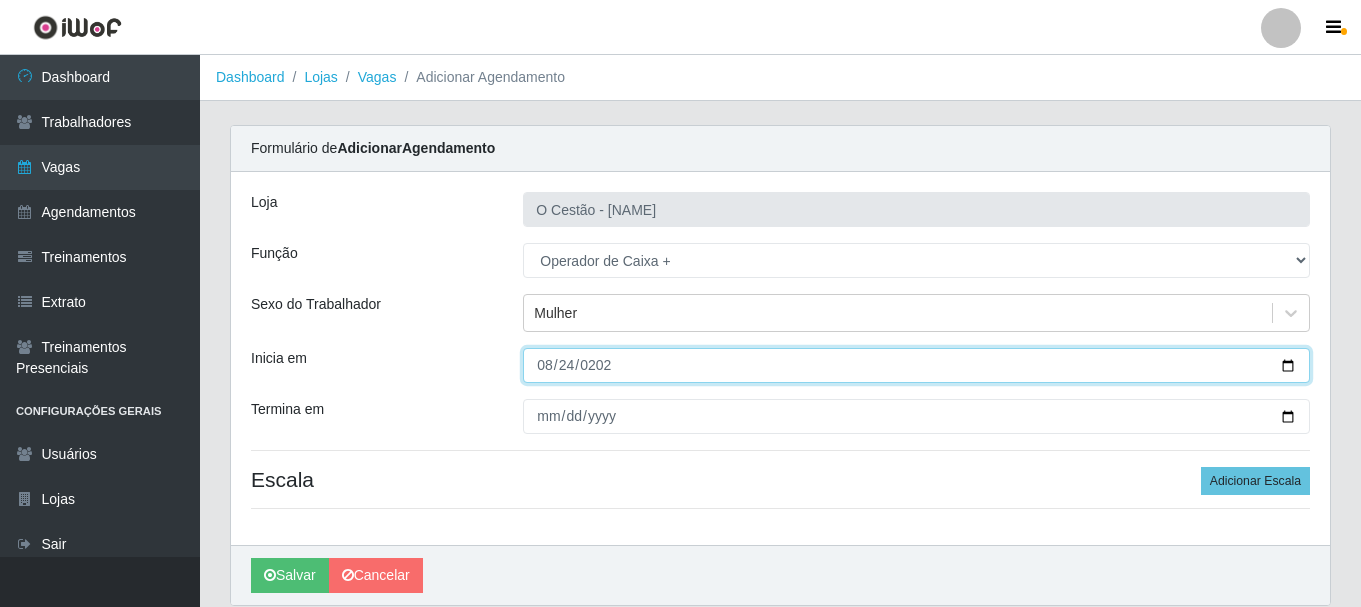 type on "2025-08-24" 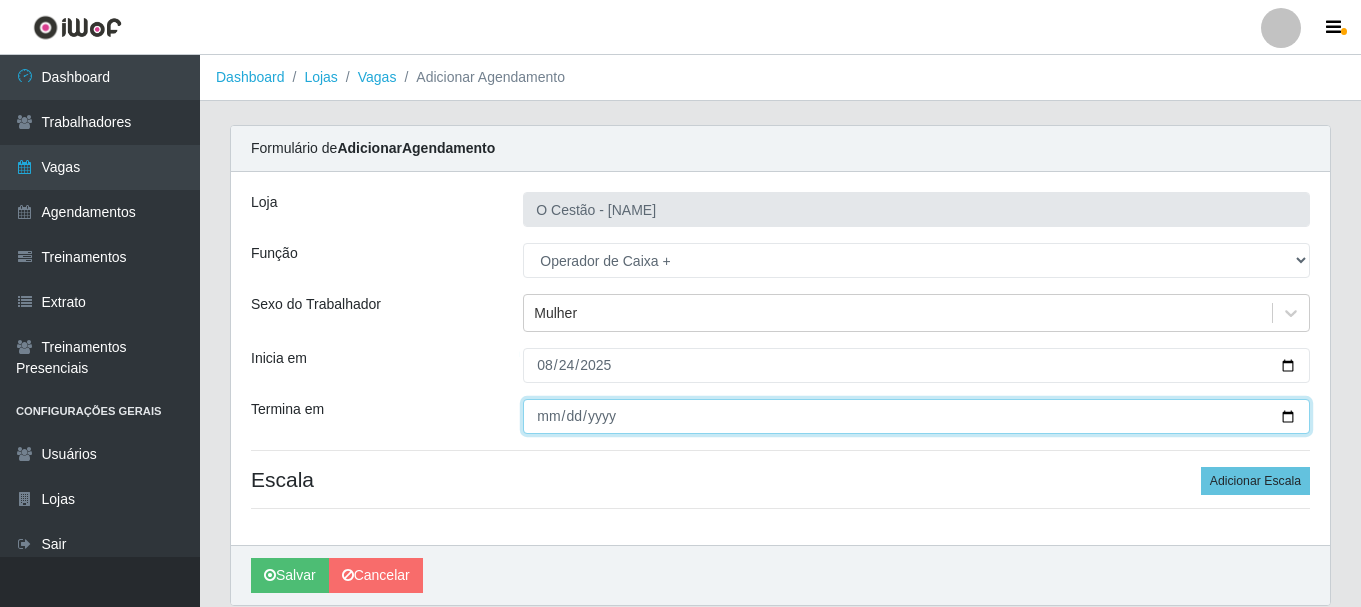 click on "Termina em" at bounding box center [916, 416] 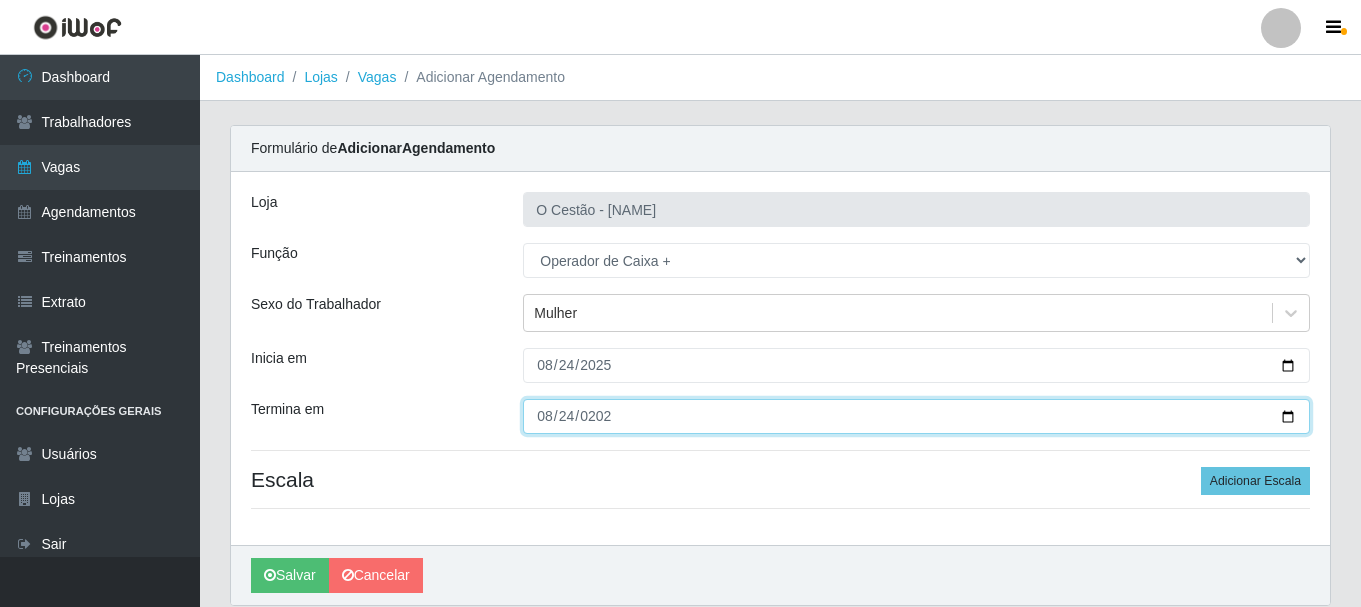 type on "2025-08-24" 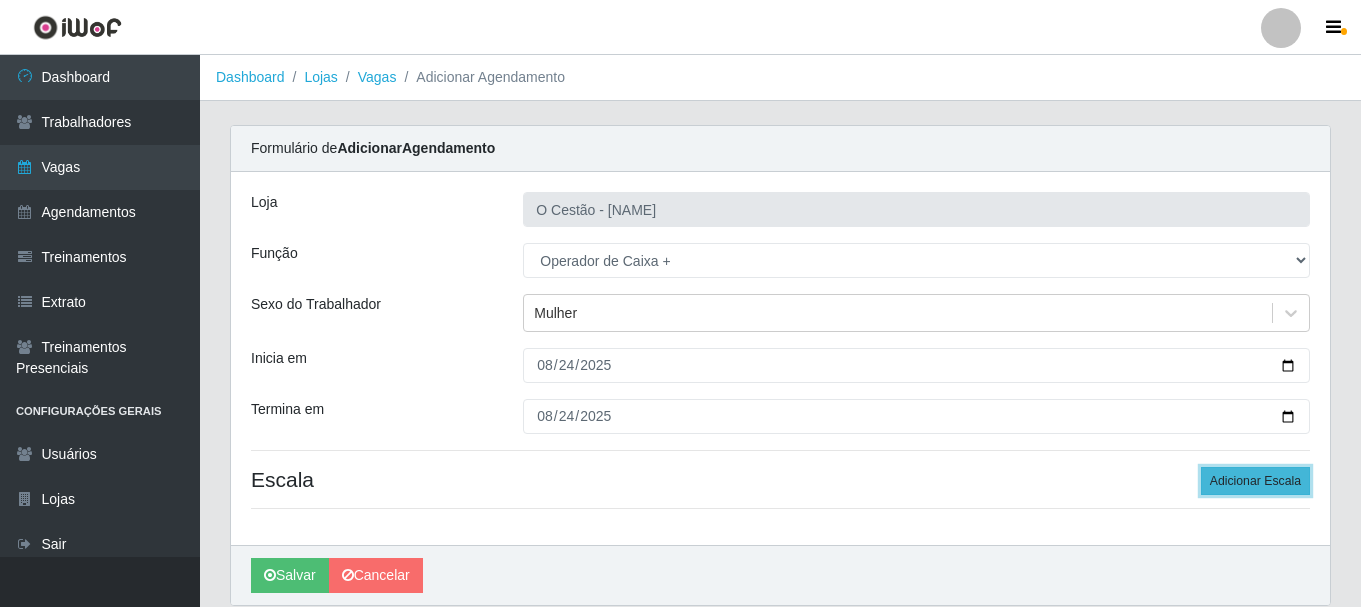click on "Adicionar Escala" at bounding box center [1255, 481] 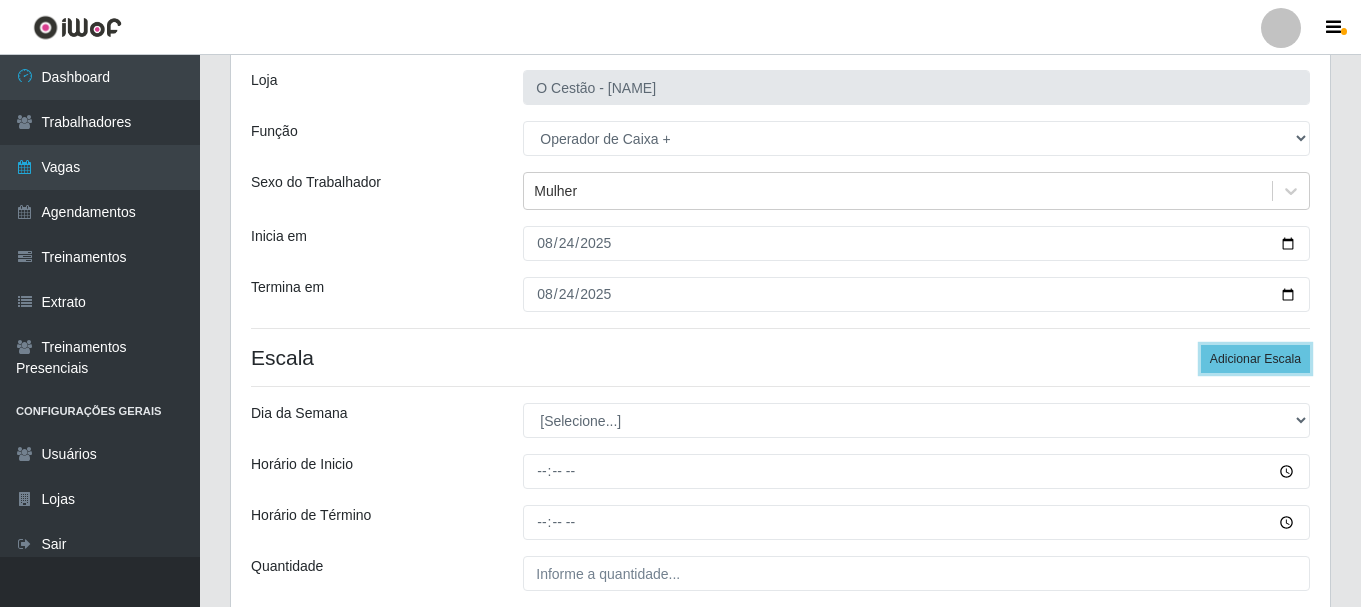scroll, scrollTop: 294, scrollLeft: 0, axis: vertical 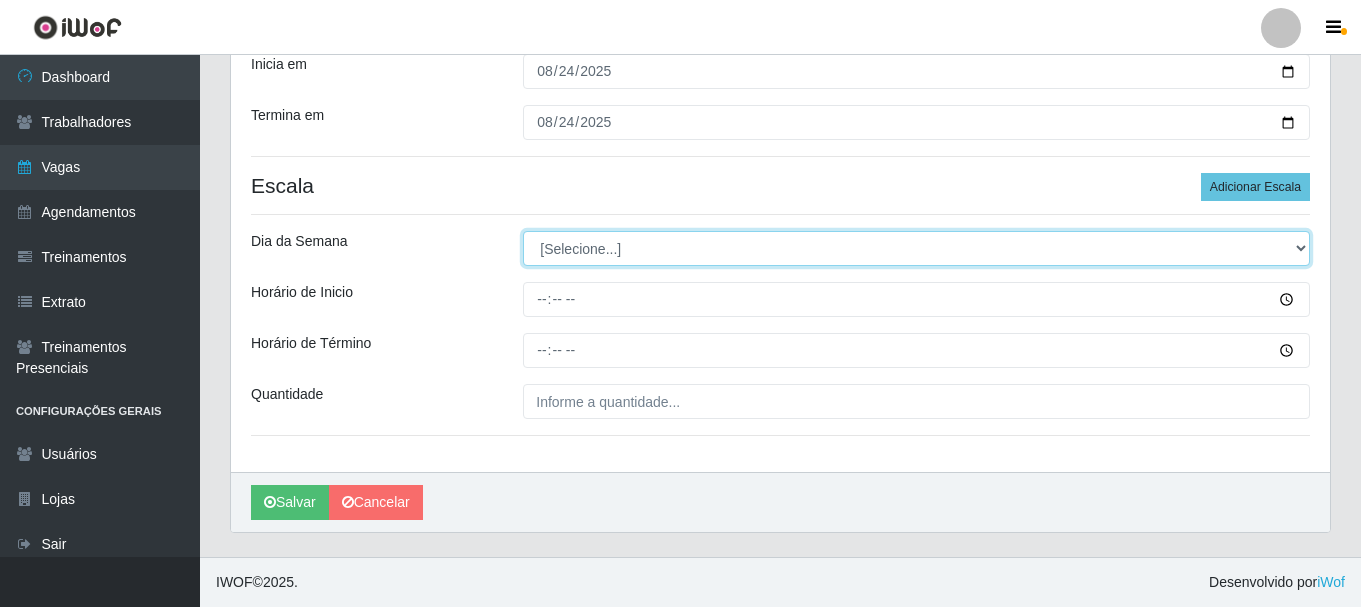 click on "[Selecione...] Segunda Terça Quarta Quinta Sexta Sábado Domingo" at bounding box center [916, 248] 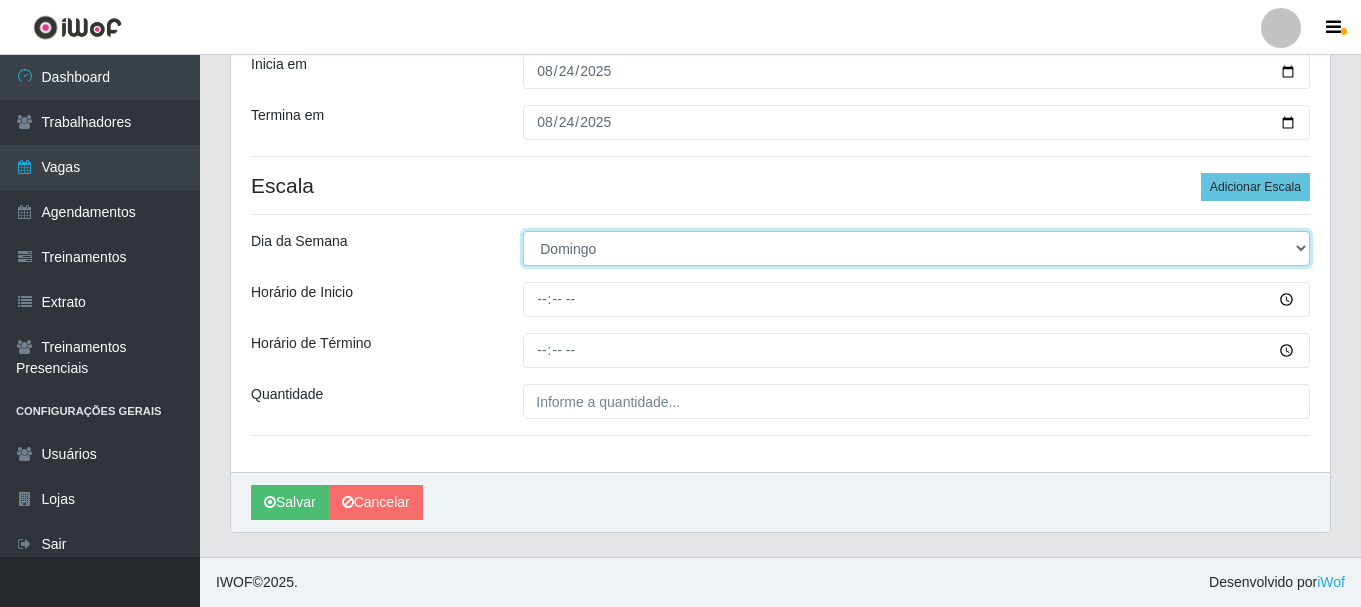 click on "[Selecione...] Segunda Terça Quarta Quinta Sexta Sábado Domingo" at bounding box center [916, 248] 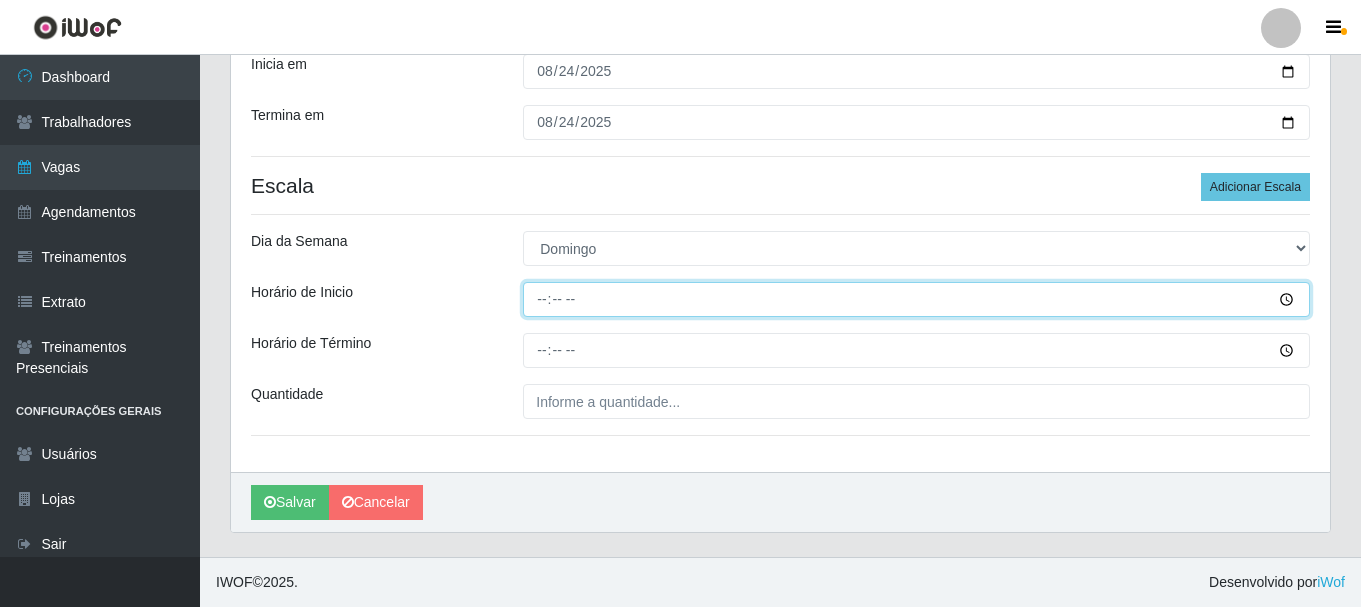 click on "Horário de Inicio" at bounding box center (916, 299) 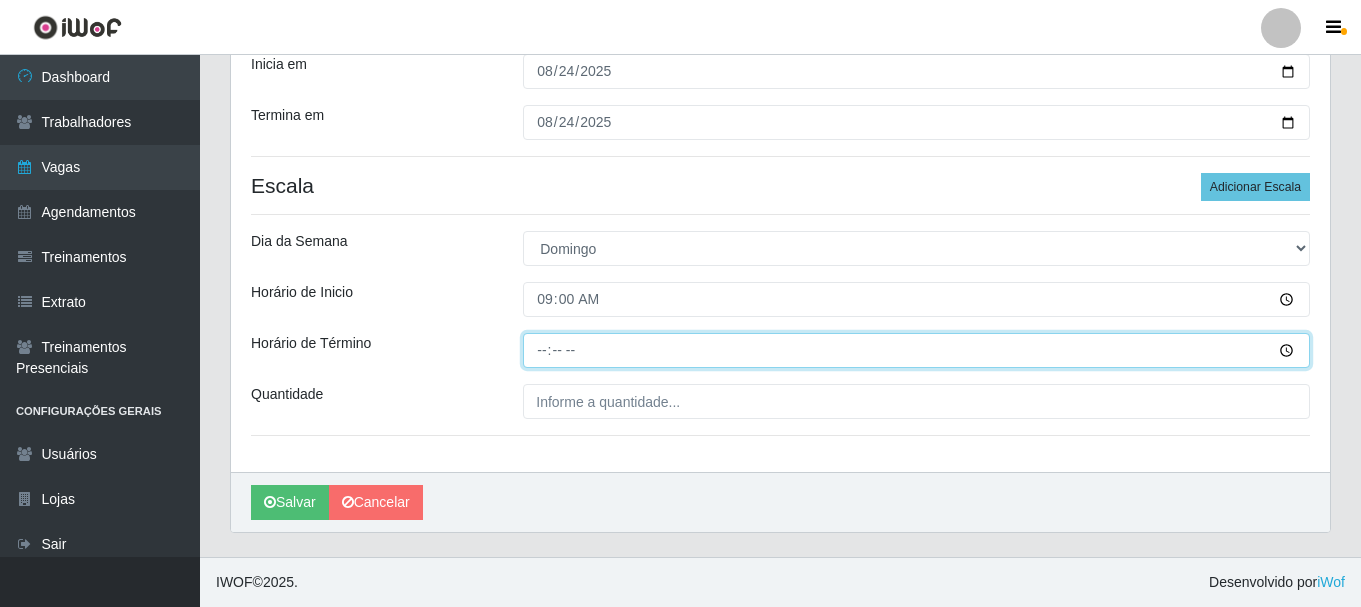 click on "Horário de Término" at bounding box center [916, 350] 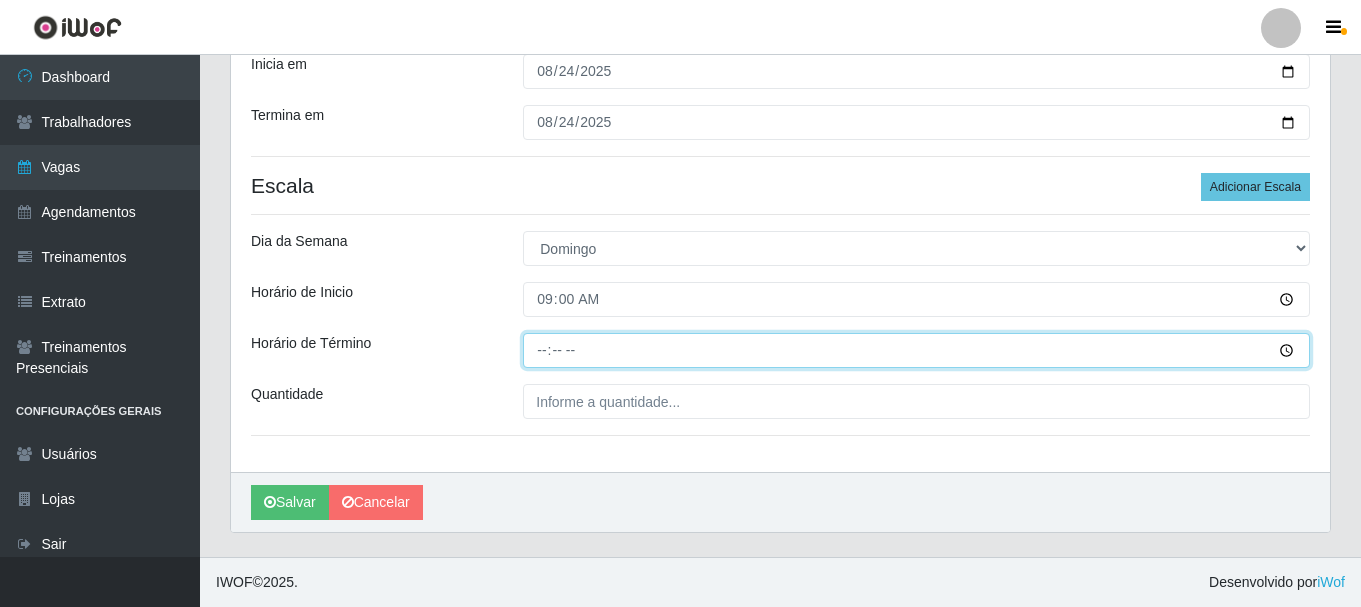 type on "15:00" 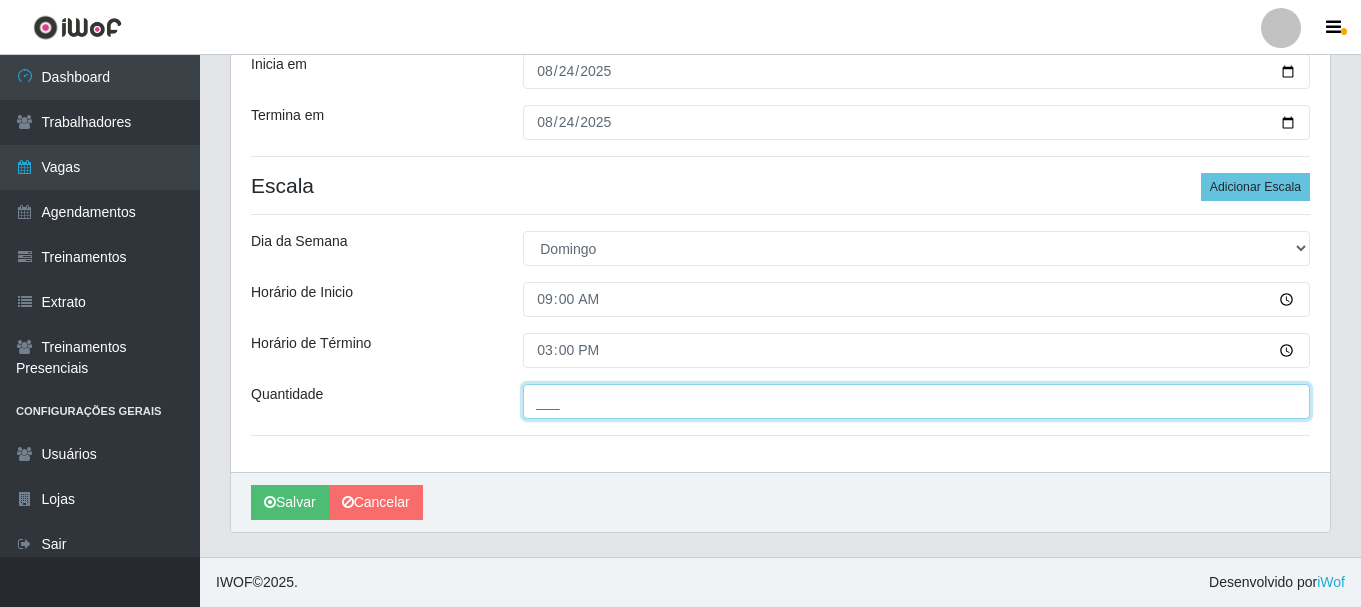 click on "___" at bounding box center (916, 401) 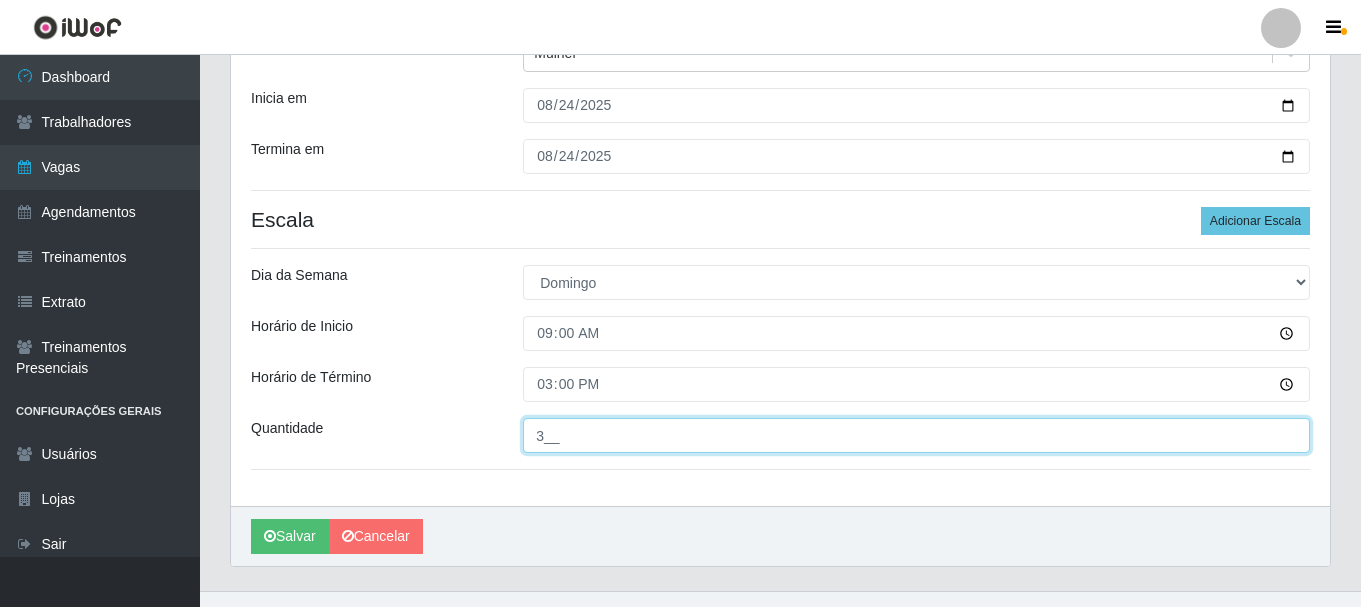 scroll, scrollTop: 294, scrollLeft: 0, axis: vertical 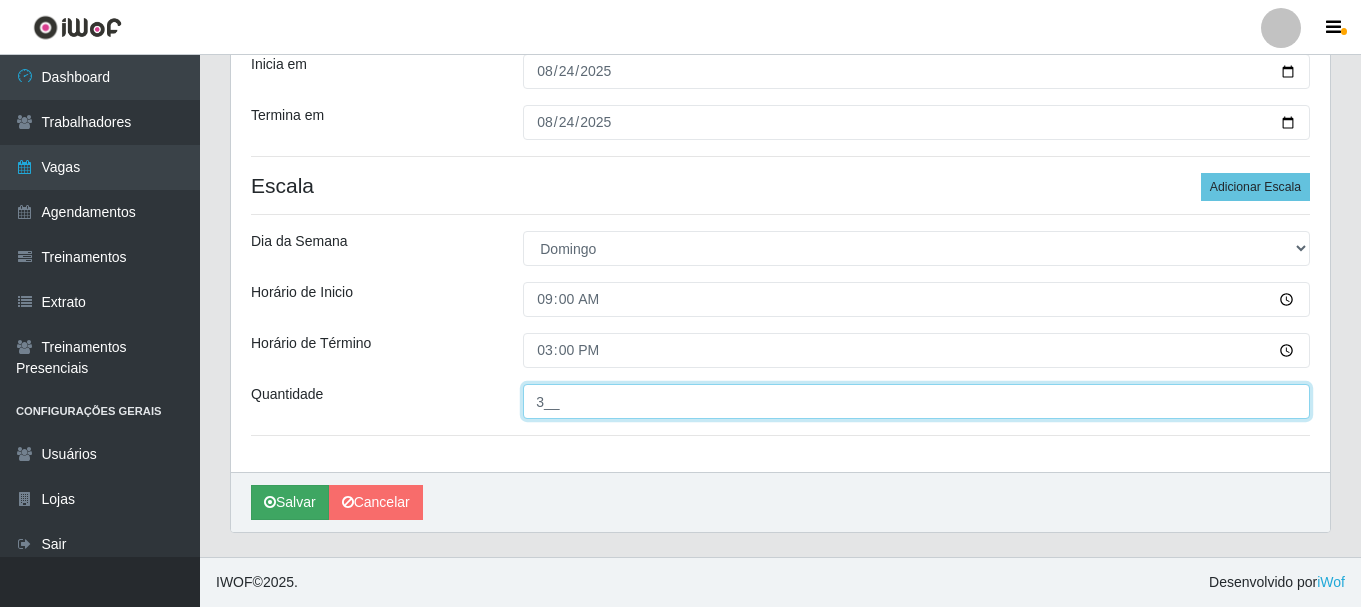 type on "3__" 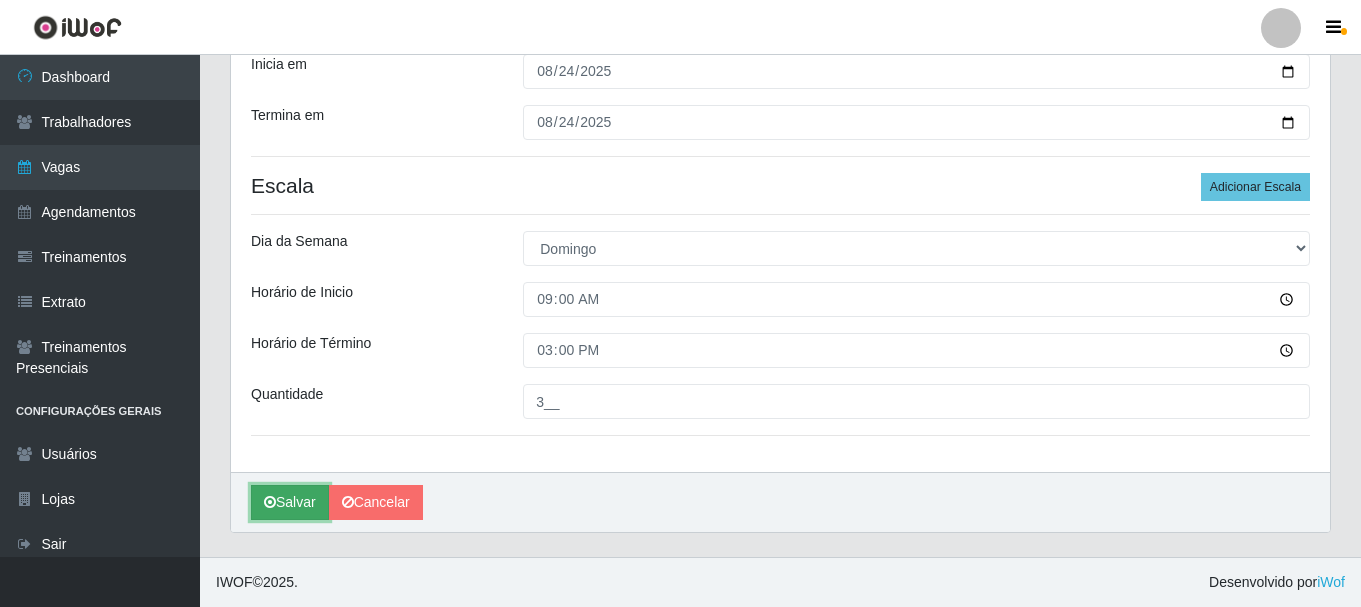 click on "Salvar" at bounding box center [290, 502] 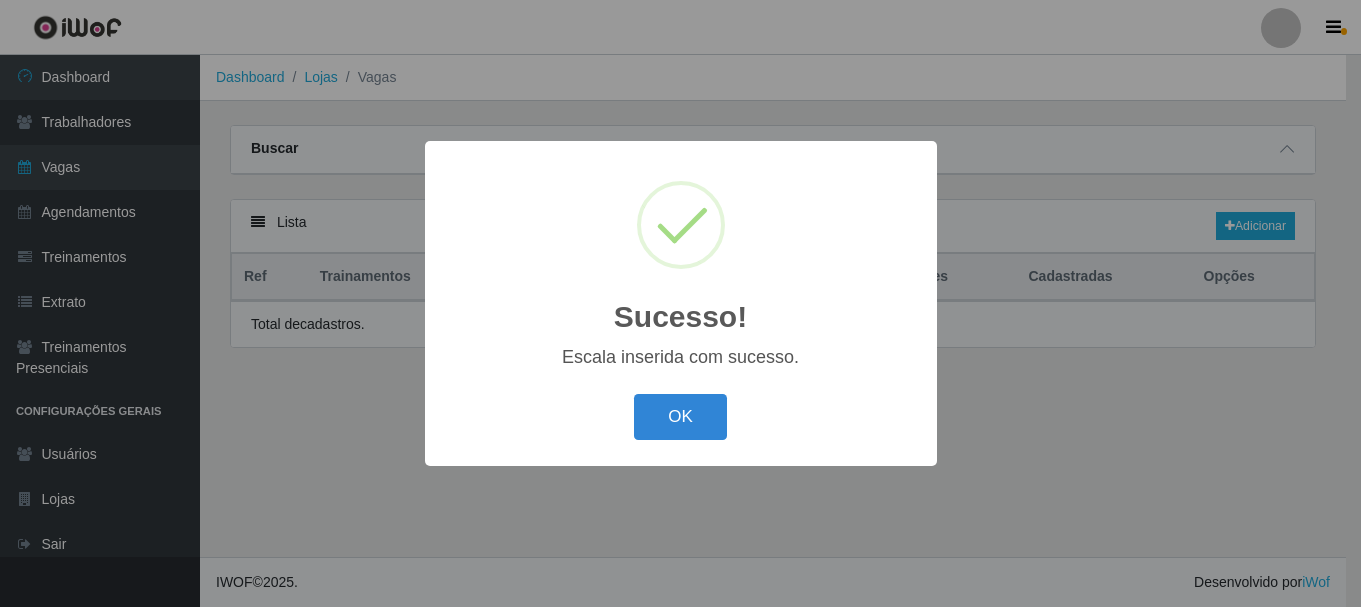 scroll, scrollTop: 0, scrollLeft: 0, axis: both 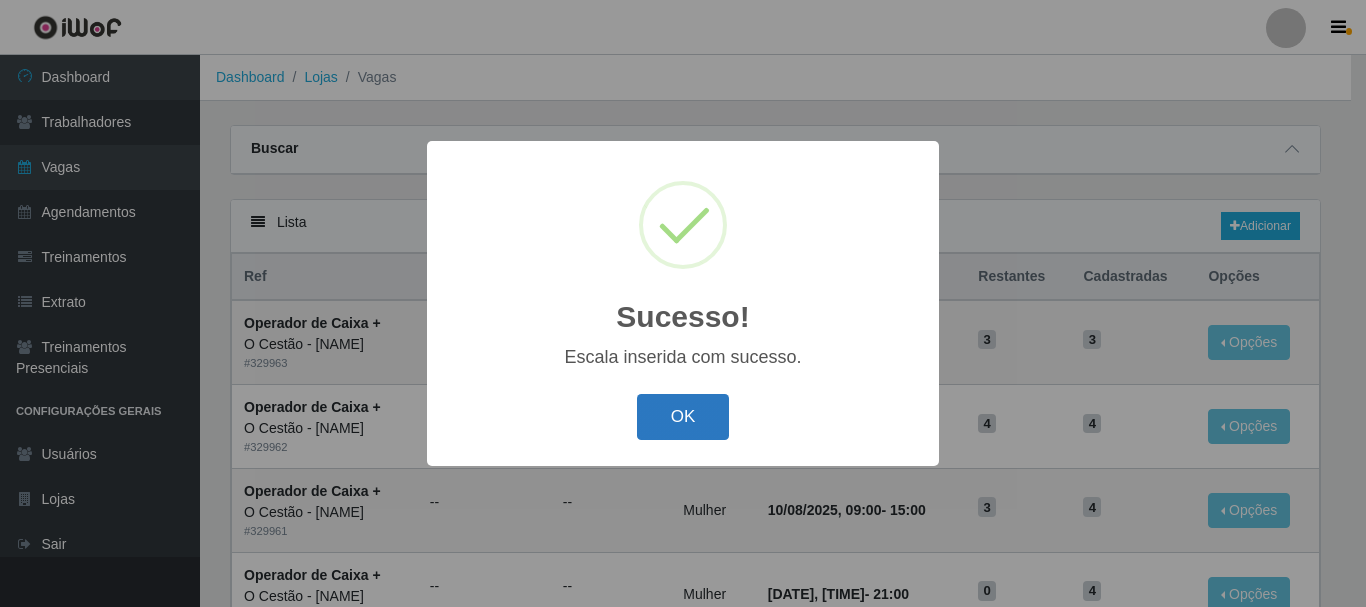 click on "OK" at bounding box center [683, 417] 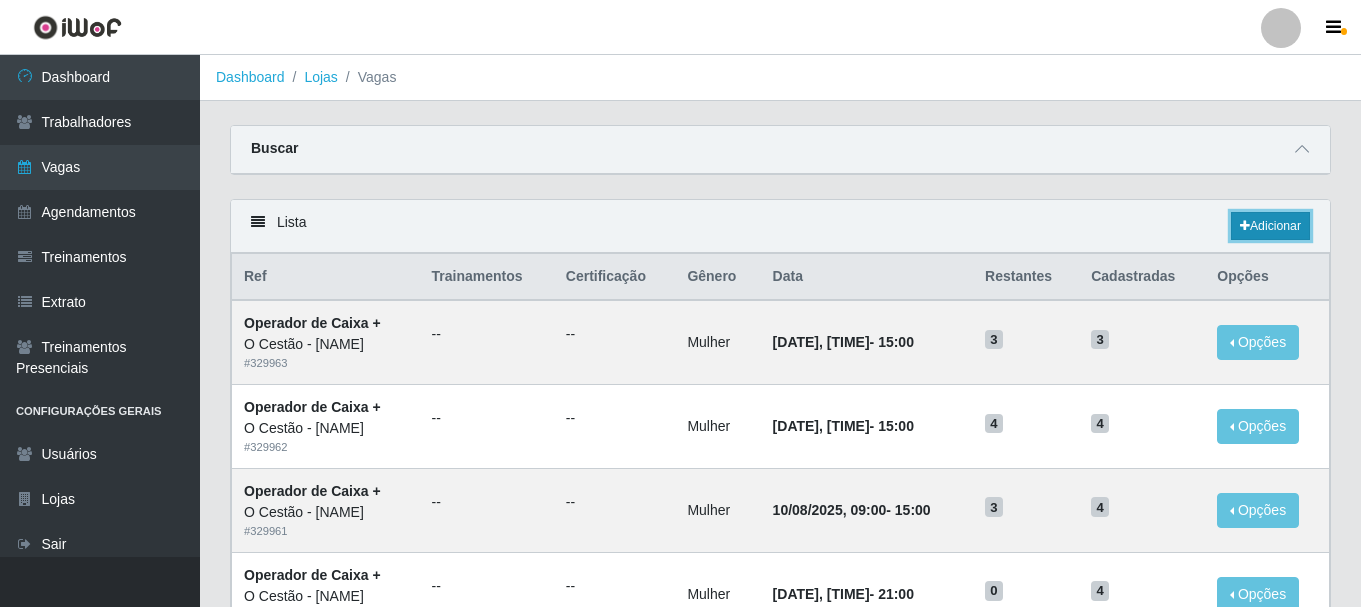 click on "Adicionar" at bounding box center [1270, 226] 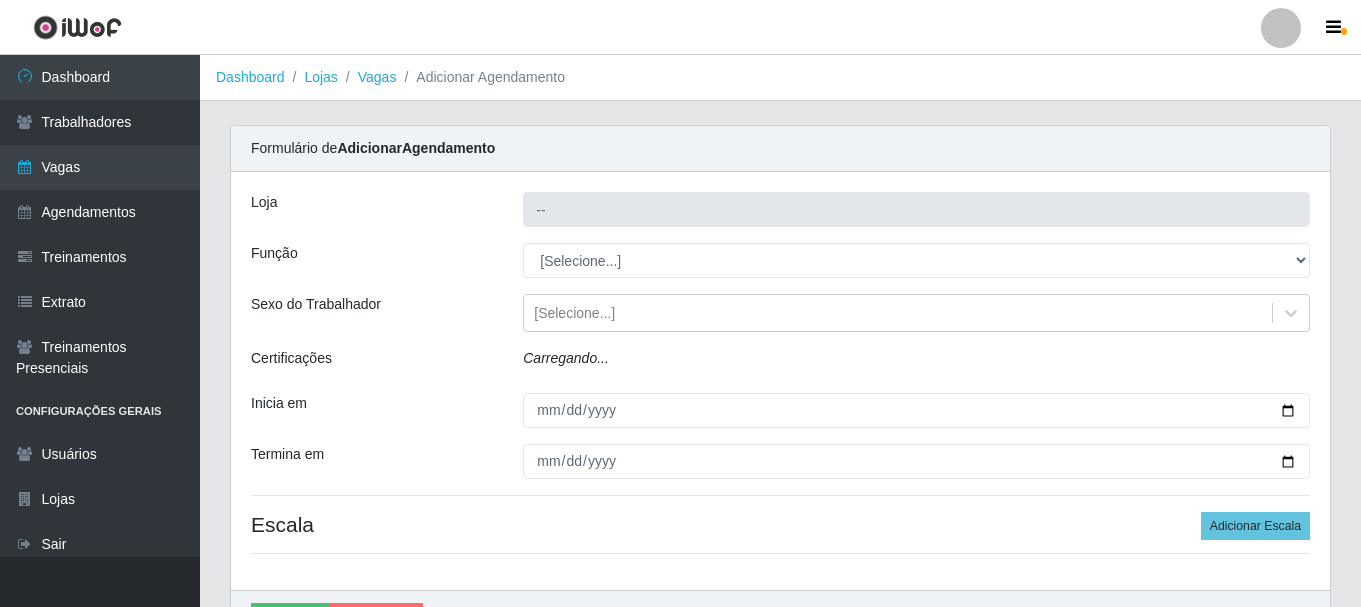 type on "O Cestão - [NAME]" 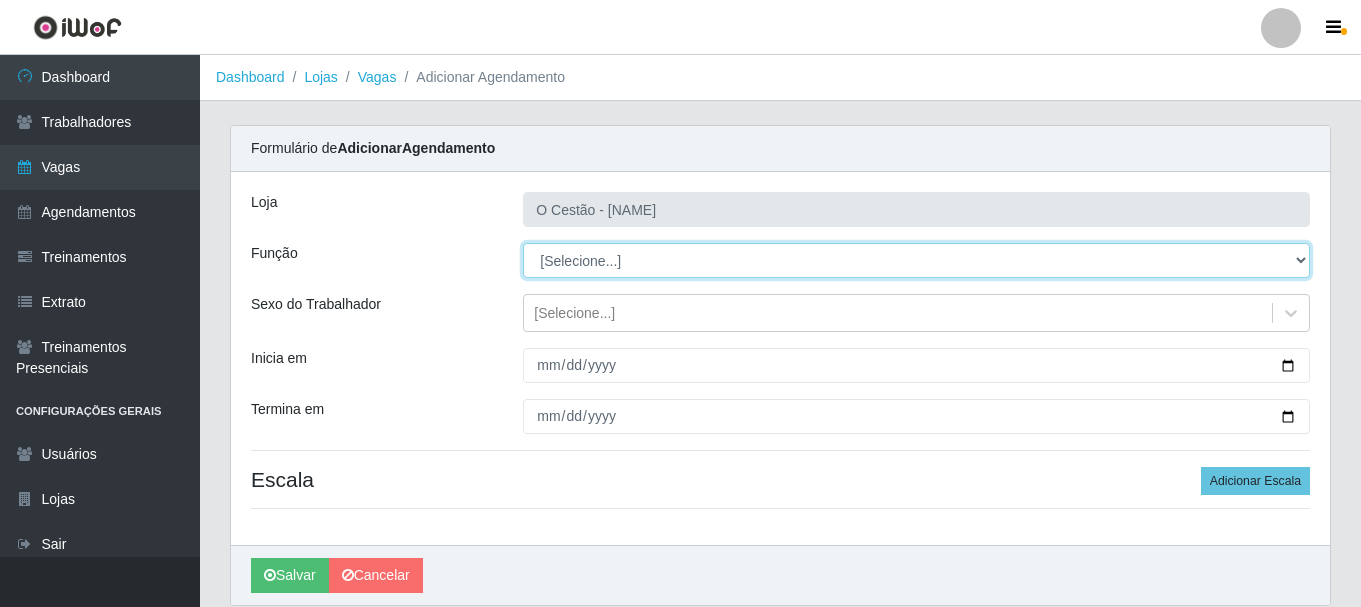 click on "[Selecione...] ASG ASG + ASG ++ Auxiliar de Estoque Auxiliar de Estoque + Auxiliar de Estoque ++ Balconista Balconista + Balconista ++ Balconista de Frios Balconista de Frios + Balconista de Frios ++ Balconista de Padaria  Balconista de Padaria + Balconista de Padaria ++ Embalador Embalador + Embalador ++ Operador de Caixa Operador de Caixa + Operador de Caixa ++ Repositor  Repositor + Repositor ++" at bounding box center (916, 260) 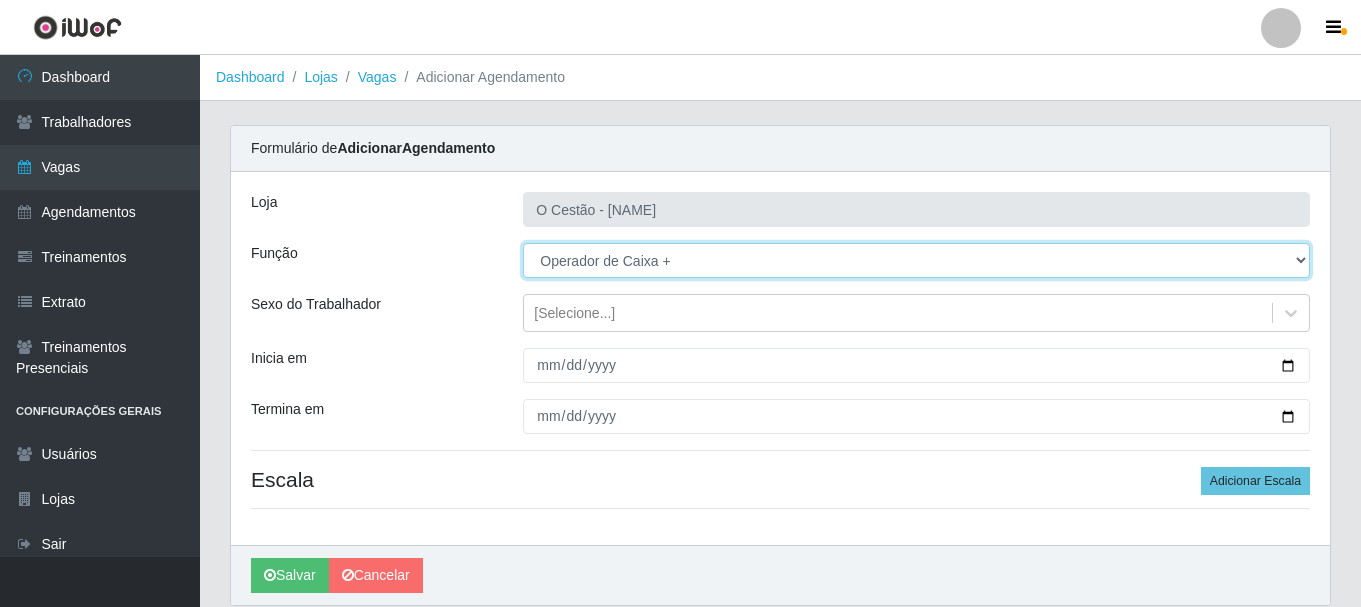 click on "[Selecione...] ASG ASG + ASG ++ Auxiliar de Estoque Auxiliar de Estoque + Auxiliar de Estoque ++ Balconista Balconista + Balconista ++ Balconista de Frios Balconista de Frios + Balconista de Frios ++ Balconista de Padaria  Balconista de Padaria + Balconista de Padaria ++ Embalador Embalador + Embalador ++ Operador de Caixa Operador de Caixa + Operador de Caixa ++ Repositor  Repositor + Repositor ++" at bounding box center [916, 260] 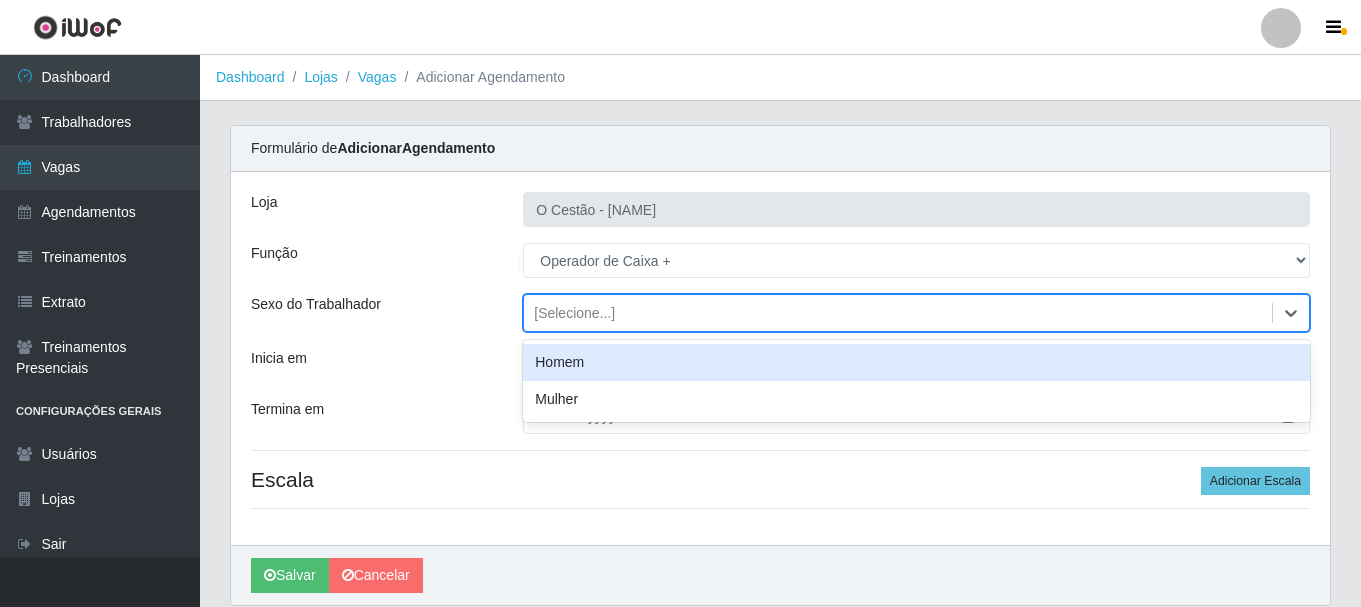 click on "[Selecione...]" at bounding box center (574, 313) 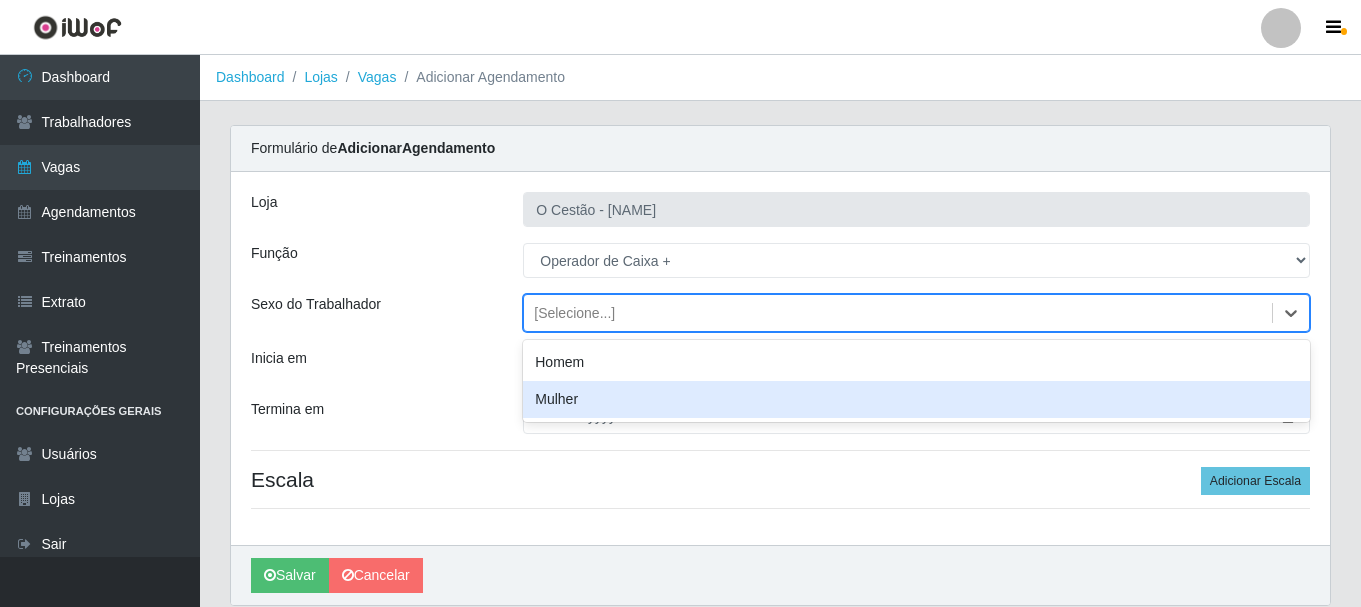click on "Mulher" at bounding box center (916, 399) 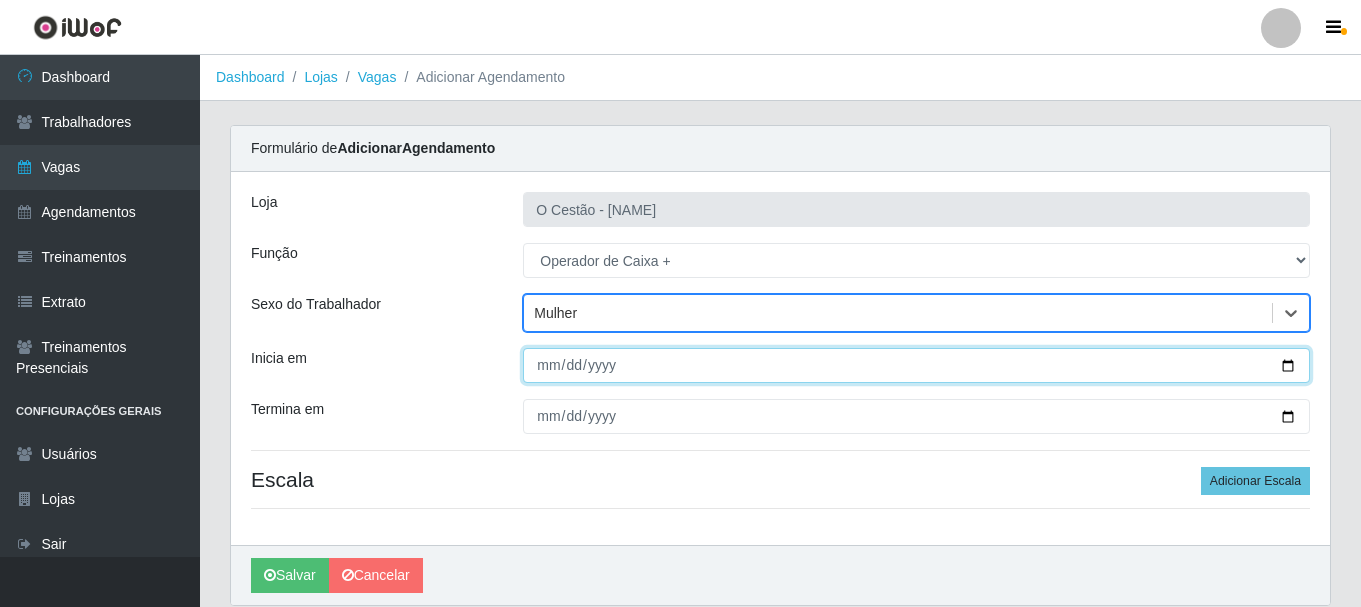 click on "Inicia em" at bounding box center (916, 365) 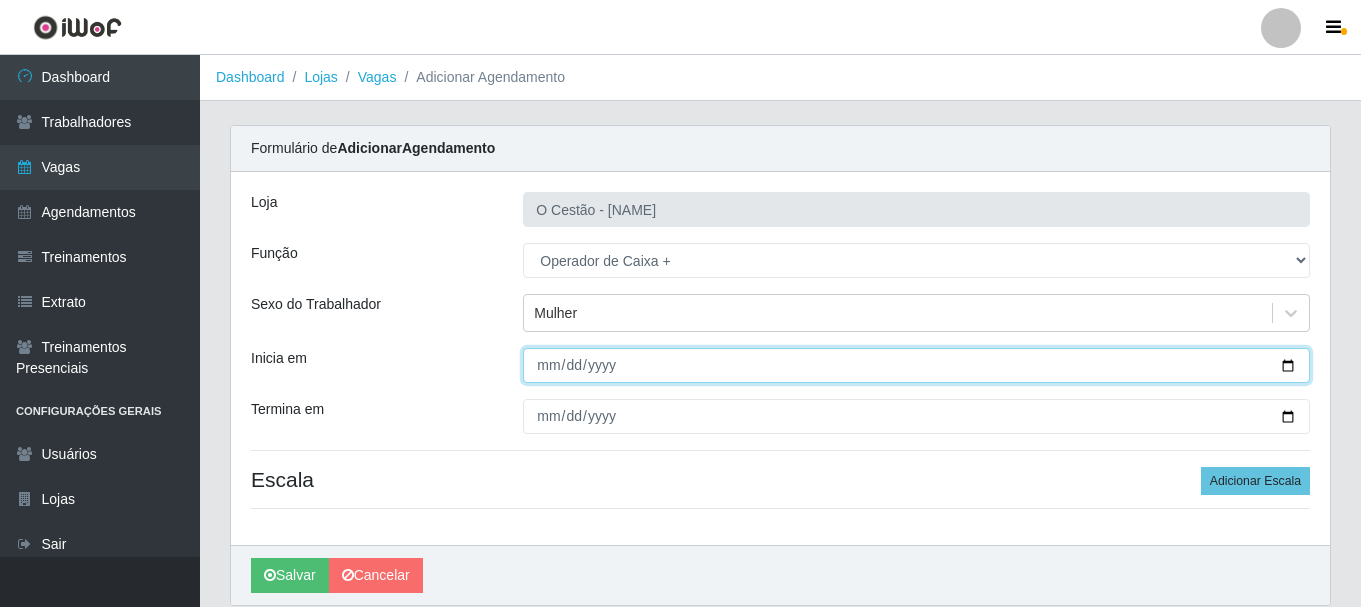 type on "2025-08-31" 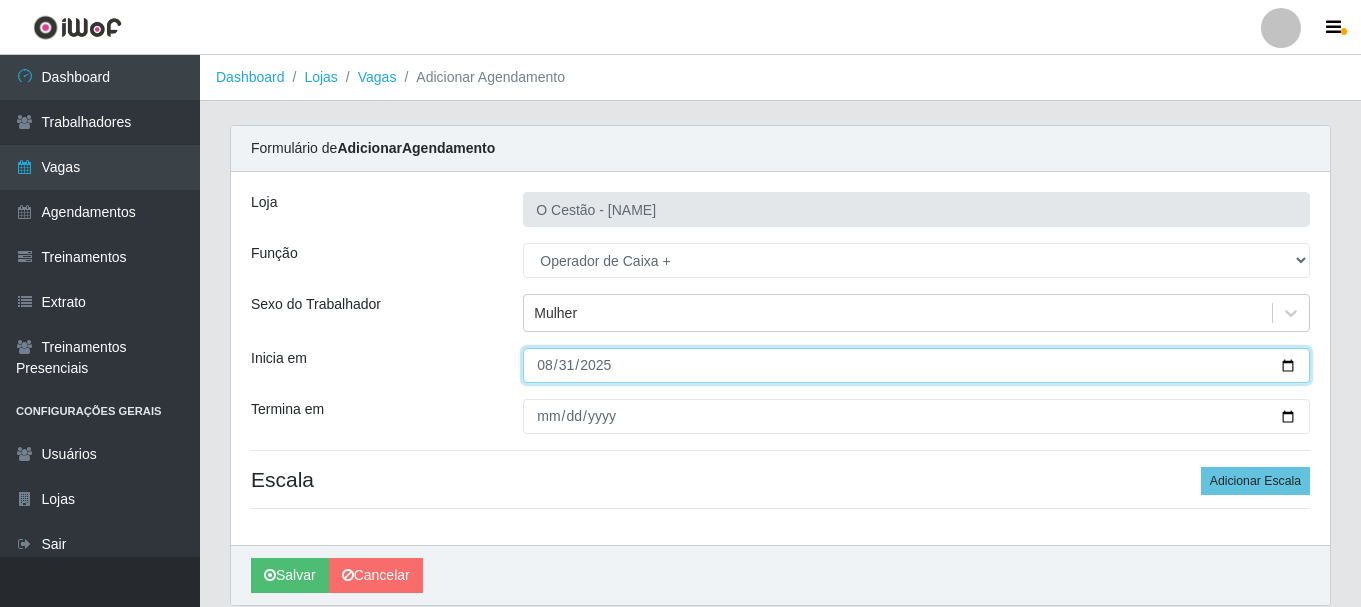 click on "Salvar" at bounding box center (290, 575) 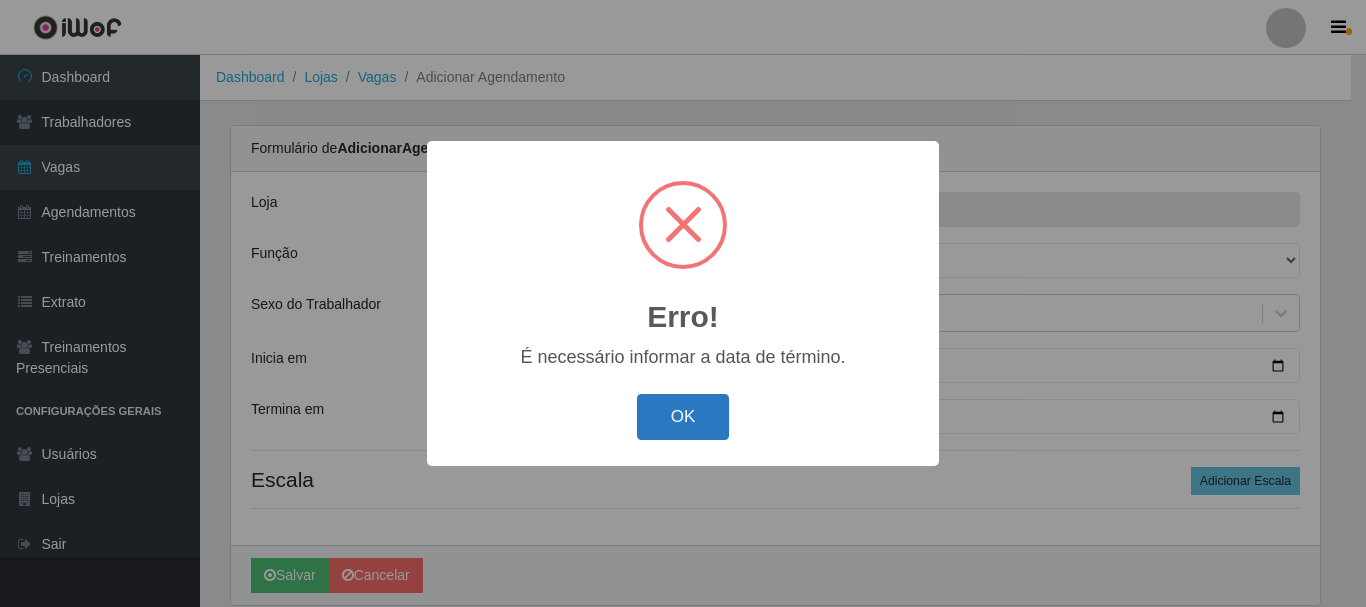 click on "OK" at bounding box center [683, 417] 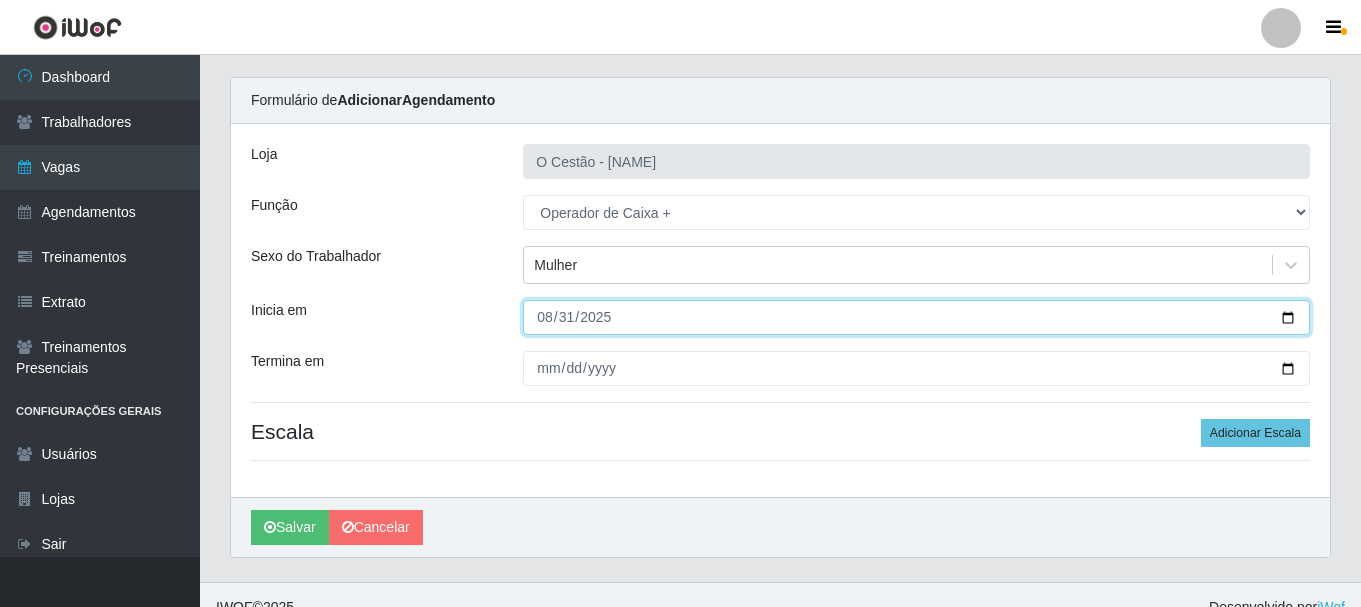 scroll, scrollTop: 73, scrollLeft: 0, axis: vertical 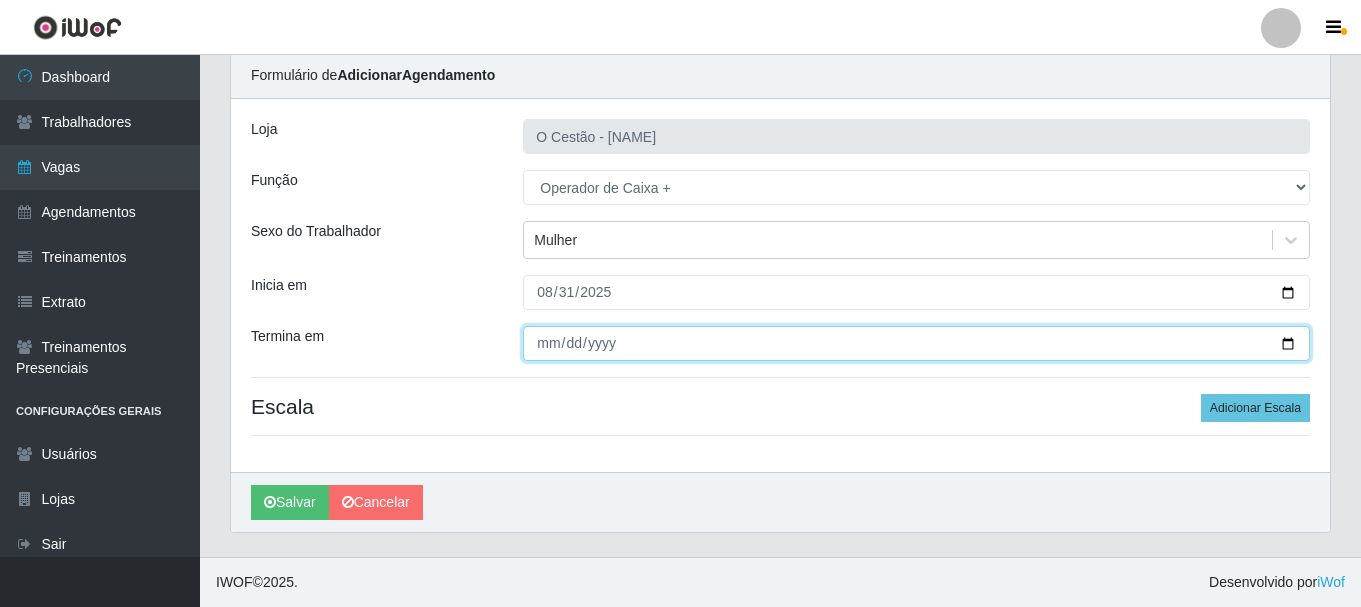 click on "Termina em" at bounding box center (916, 343) 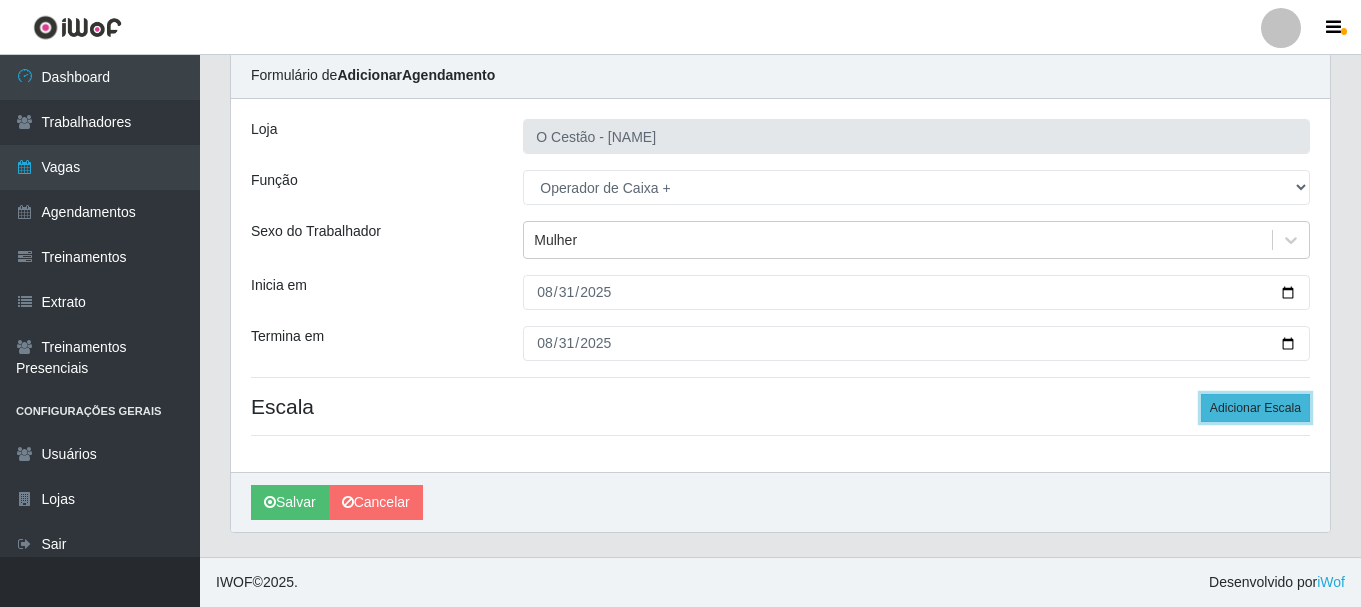 click on "Adicionar Escala" at bounding box center [1255, 408] 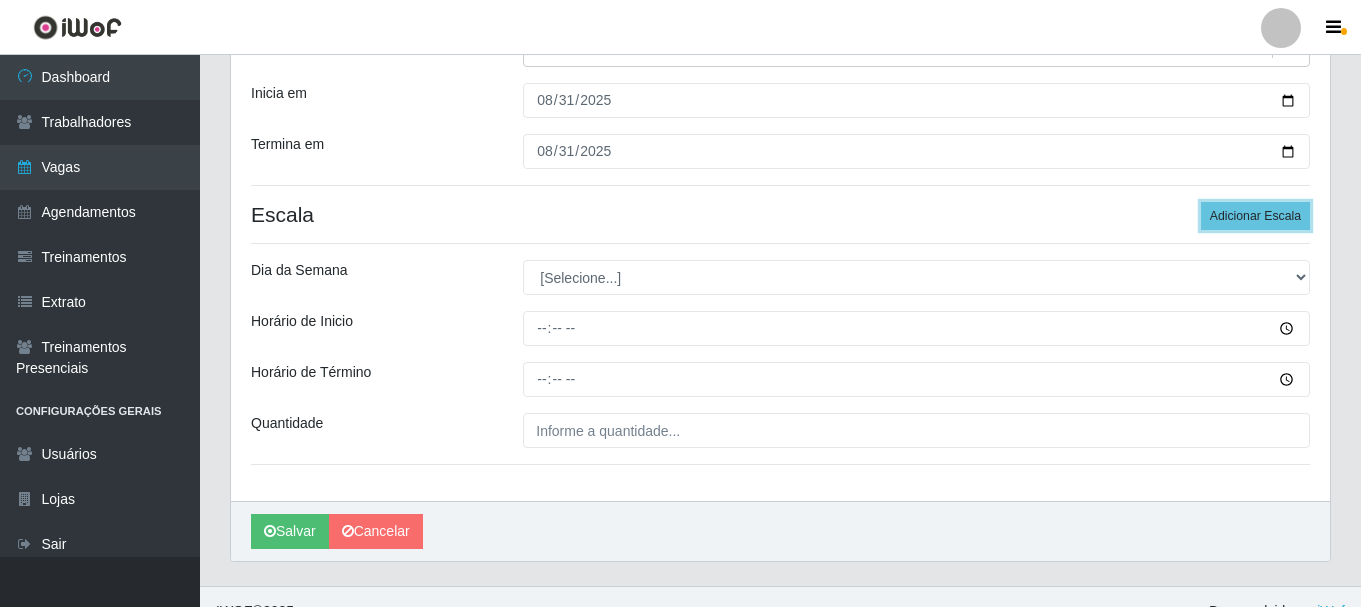 scroll, scrollTop: 273, scrollLeft: 0, axis: vertical 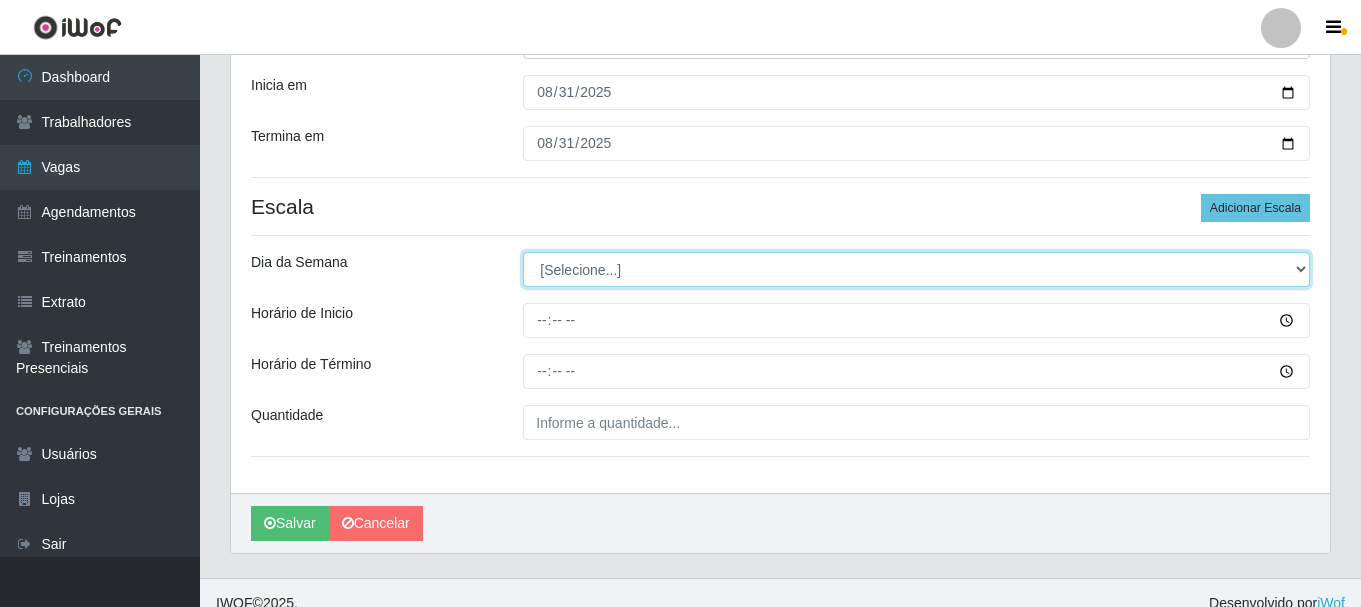 click on "[Selecione...] Segunda Terça Quarta Quinta Sexta Sábado Domingo" at bounding box center [916, 269] 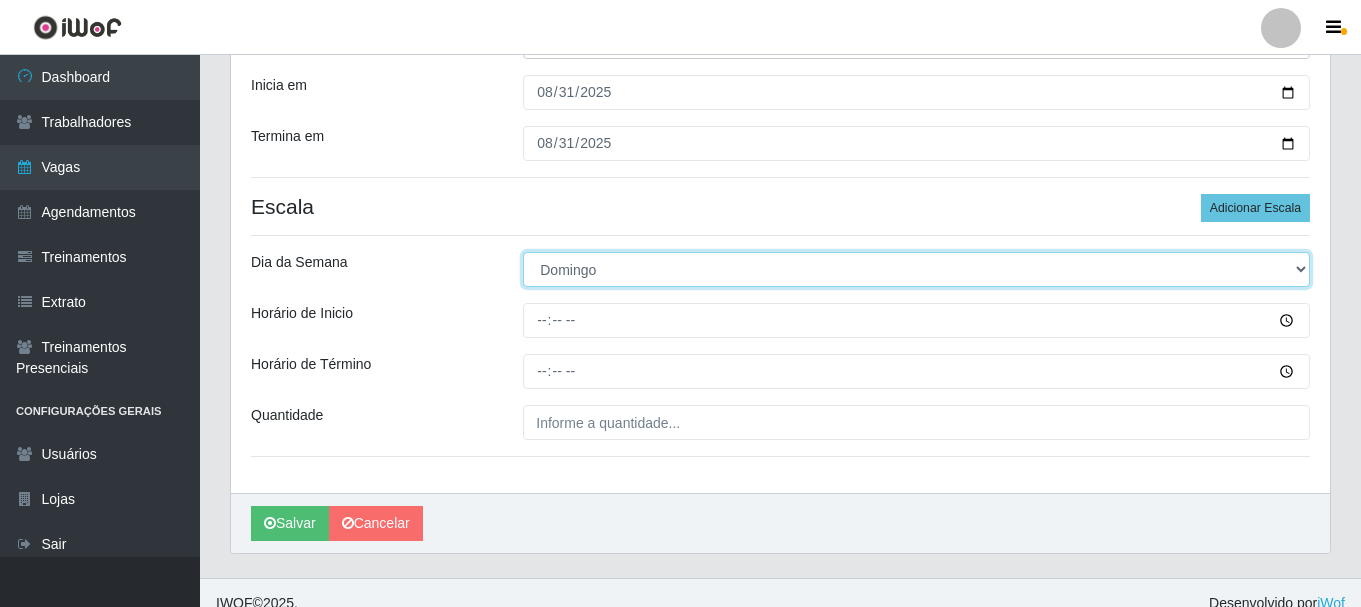 click on "[Selecione...] Segunda Terça Quarta Quinta Sexta Sábado Domingo" at bounding box center [916, 269] 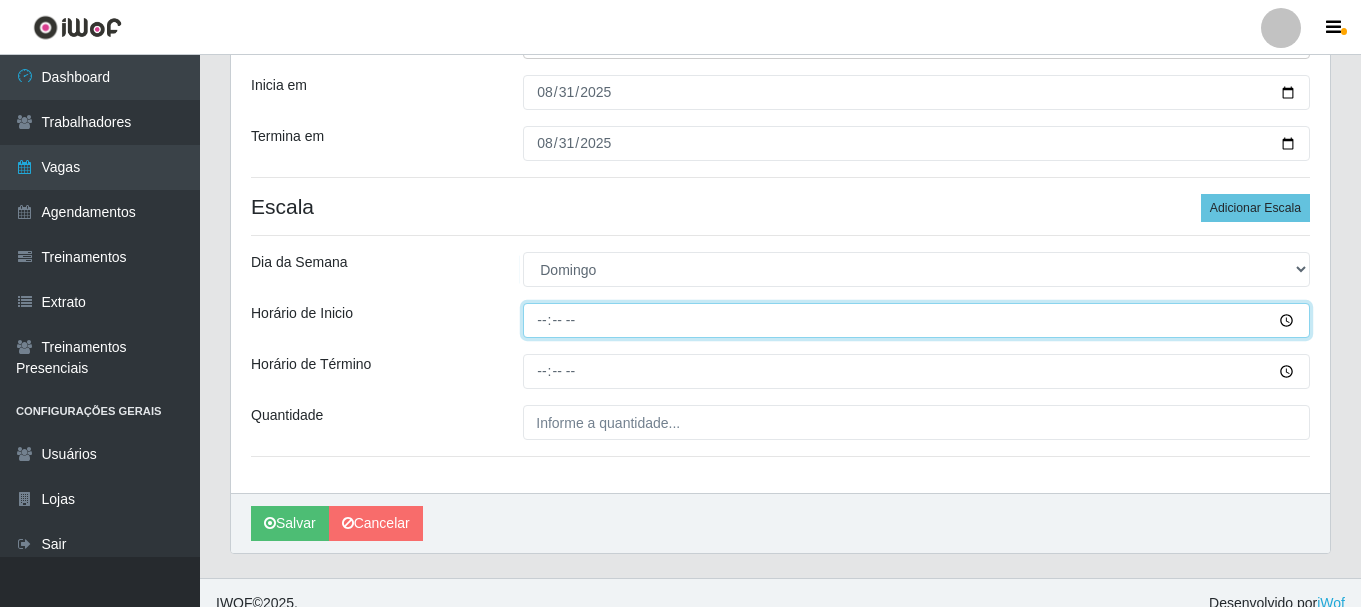 click on "Horário de Inicio" at bounding box center (916, 320) 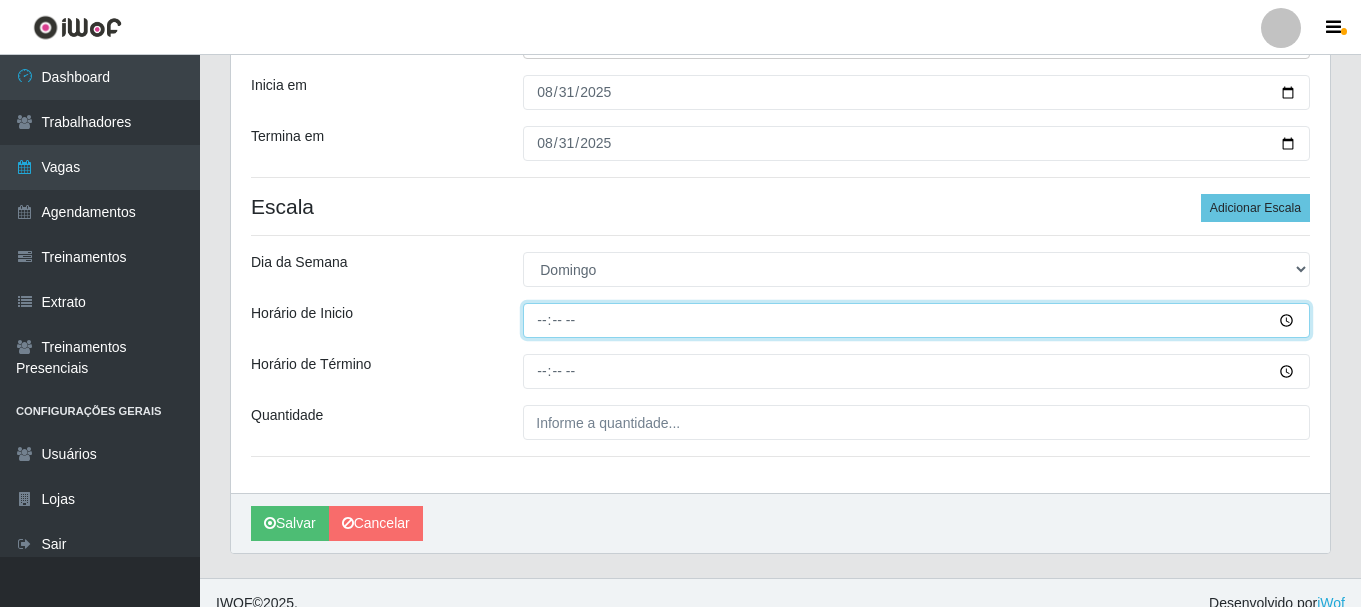 type on "09:00" 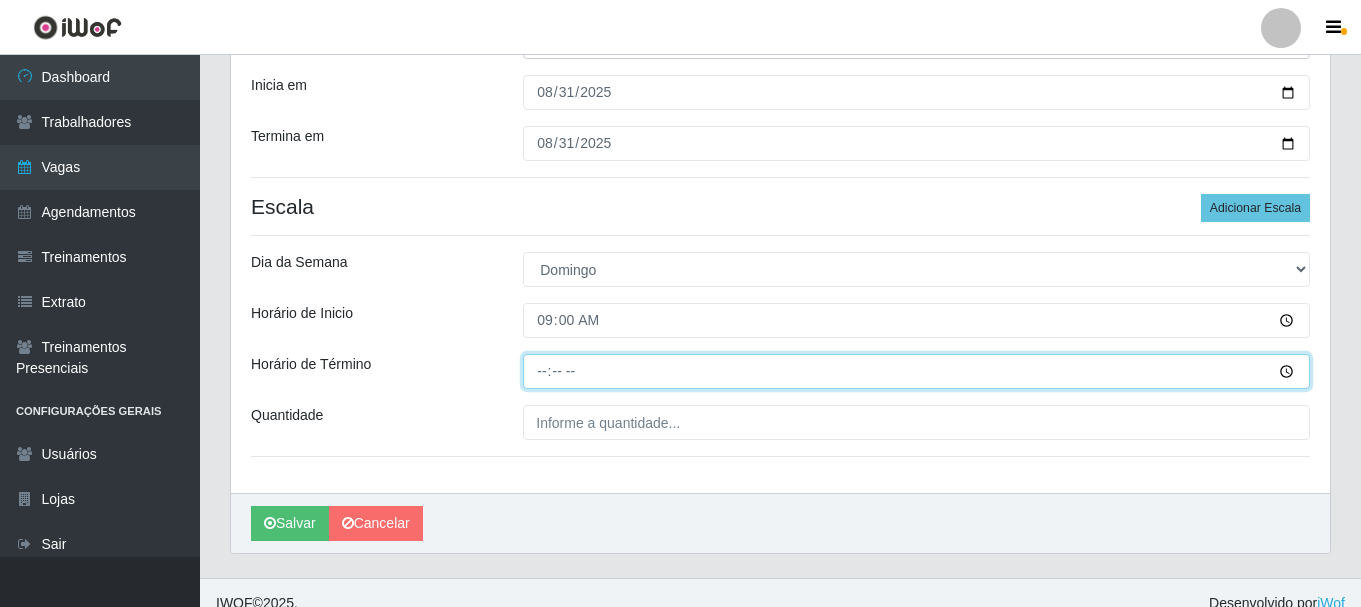 click on "Horário de Término" at bounding box center [916, 371] 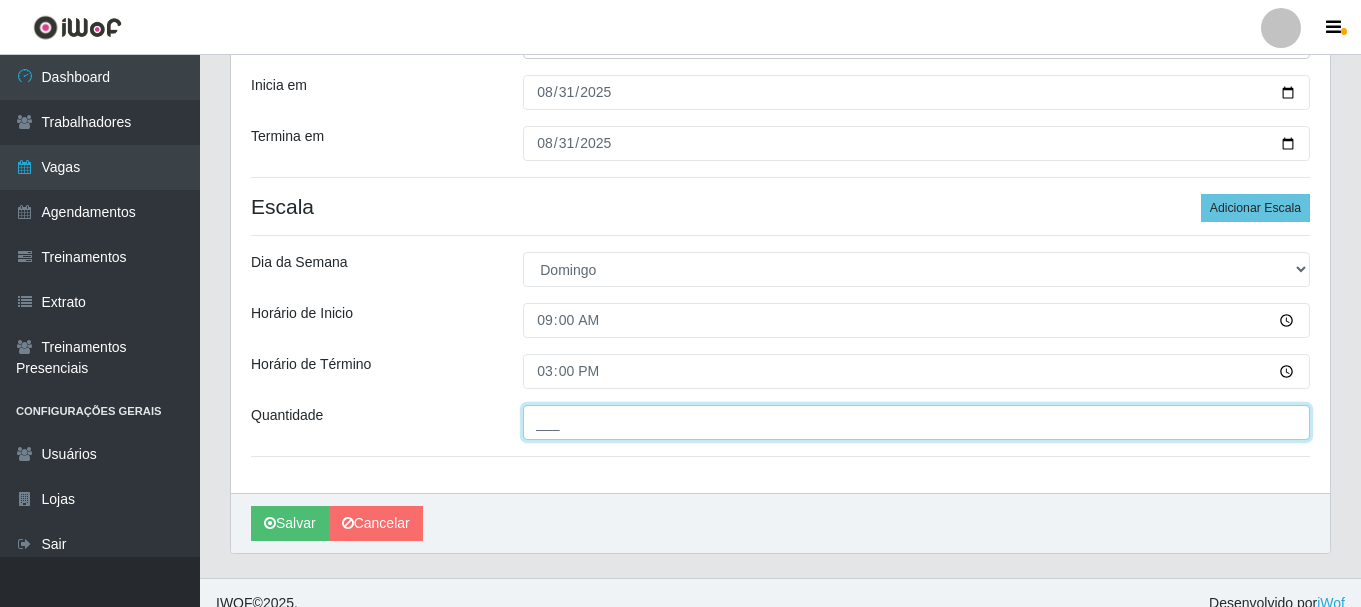click on "___" at bounding box center [916, 422] 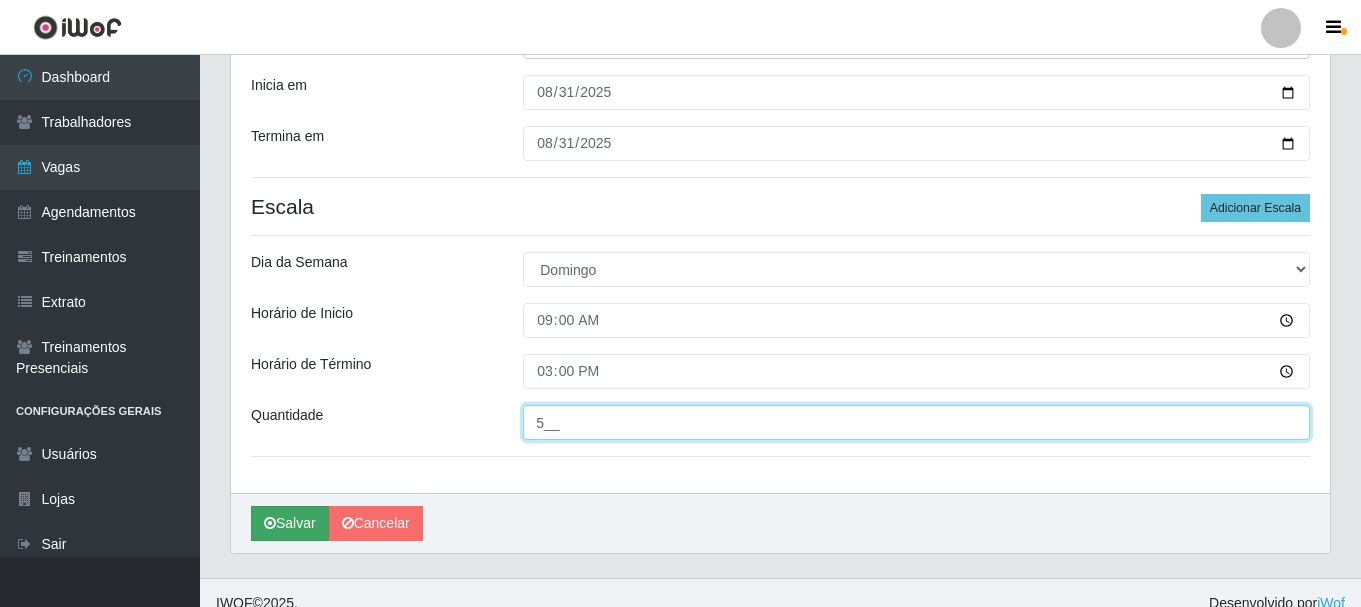 type on "5__" 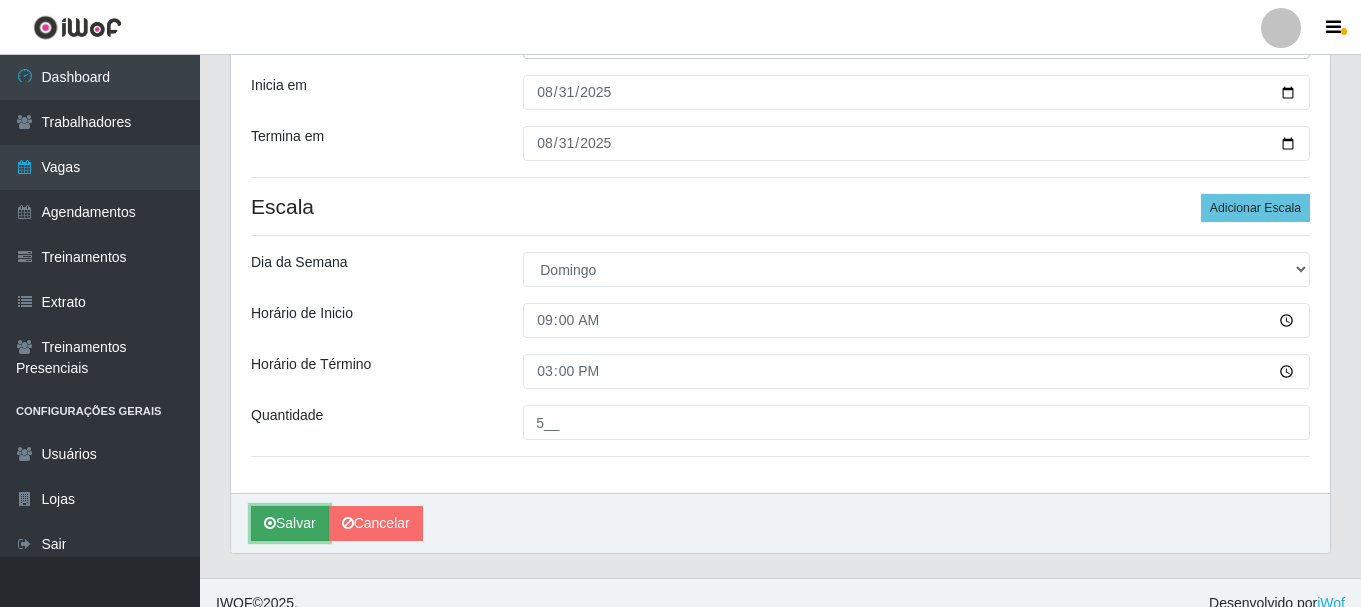 click on "Salvar" at bounding box center (290, 523) 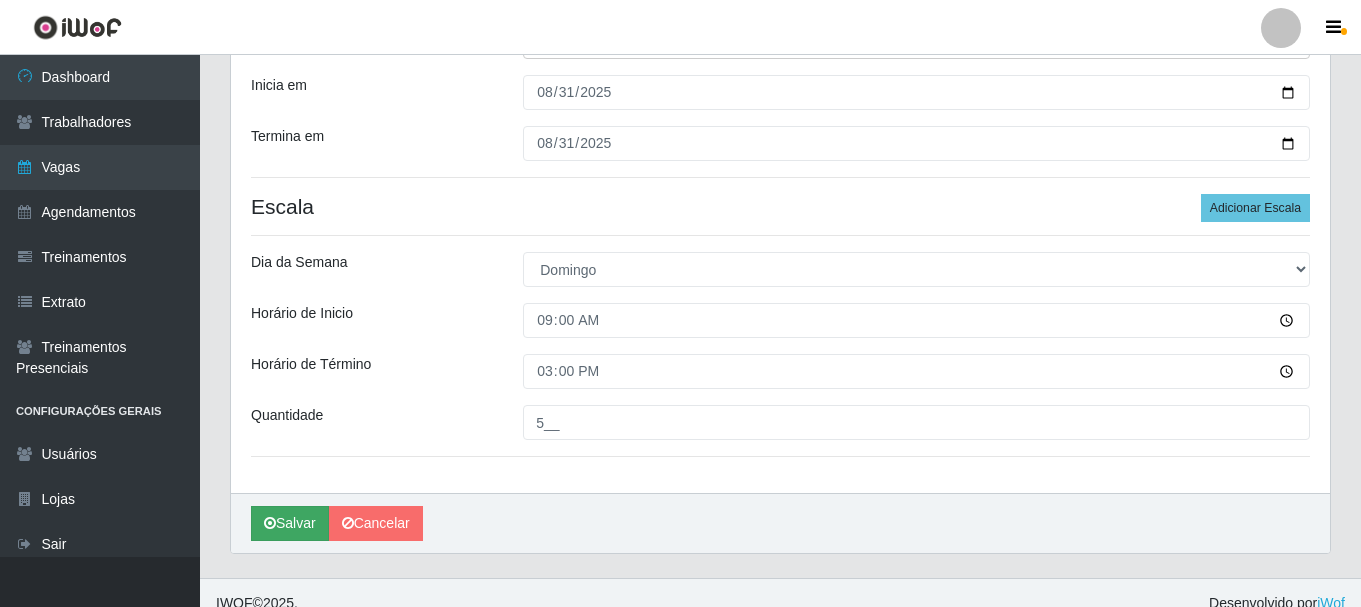scroll, scrollTop: 0, scrollLeft: 0, axis: both 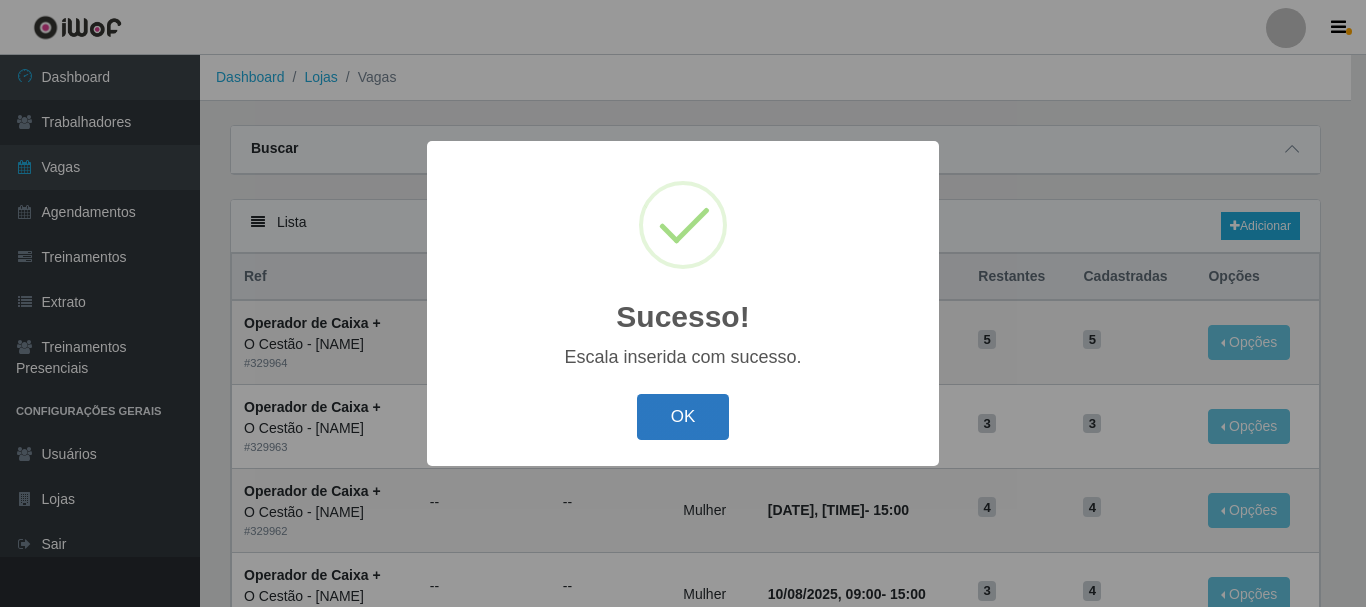click on "OK" at bounding box center [683, 417] 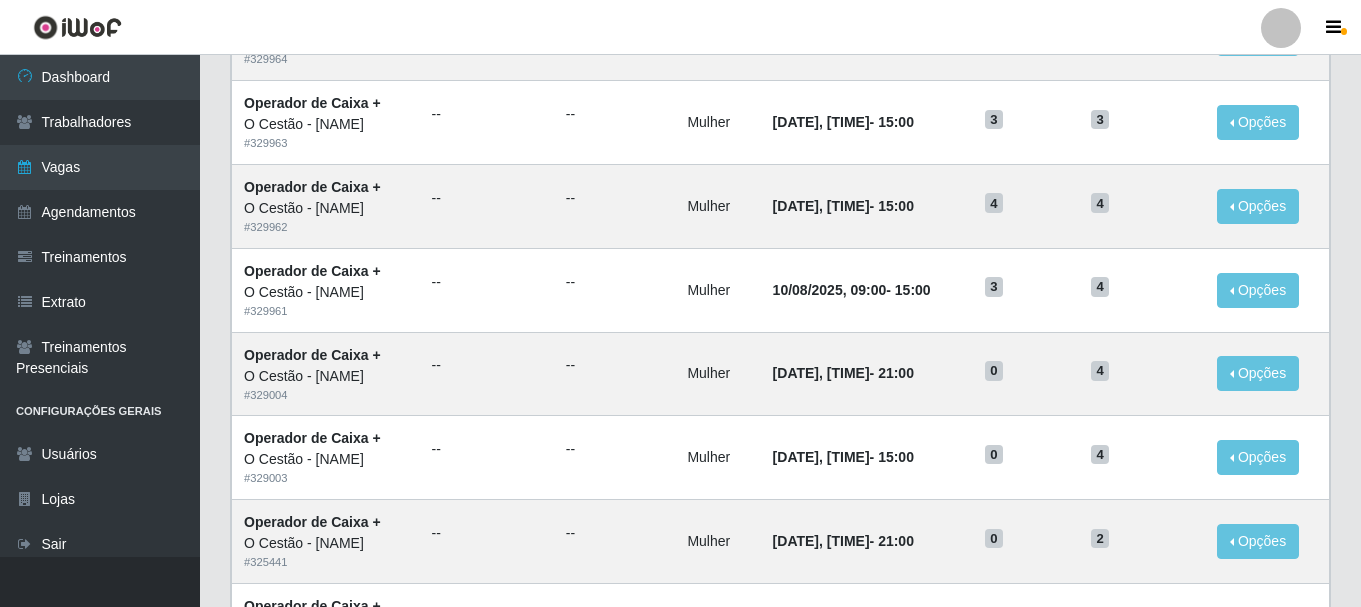 scroll, scrollTop: 200, scrollLeft: 0, axis: vertical 